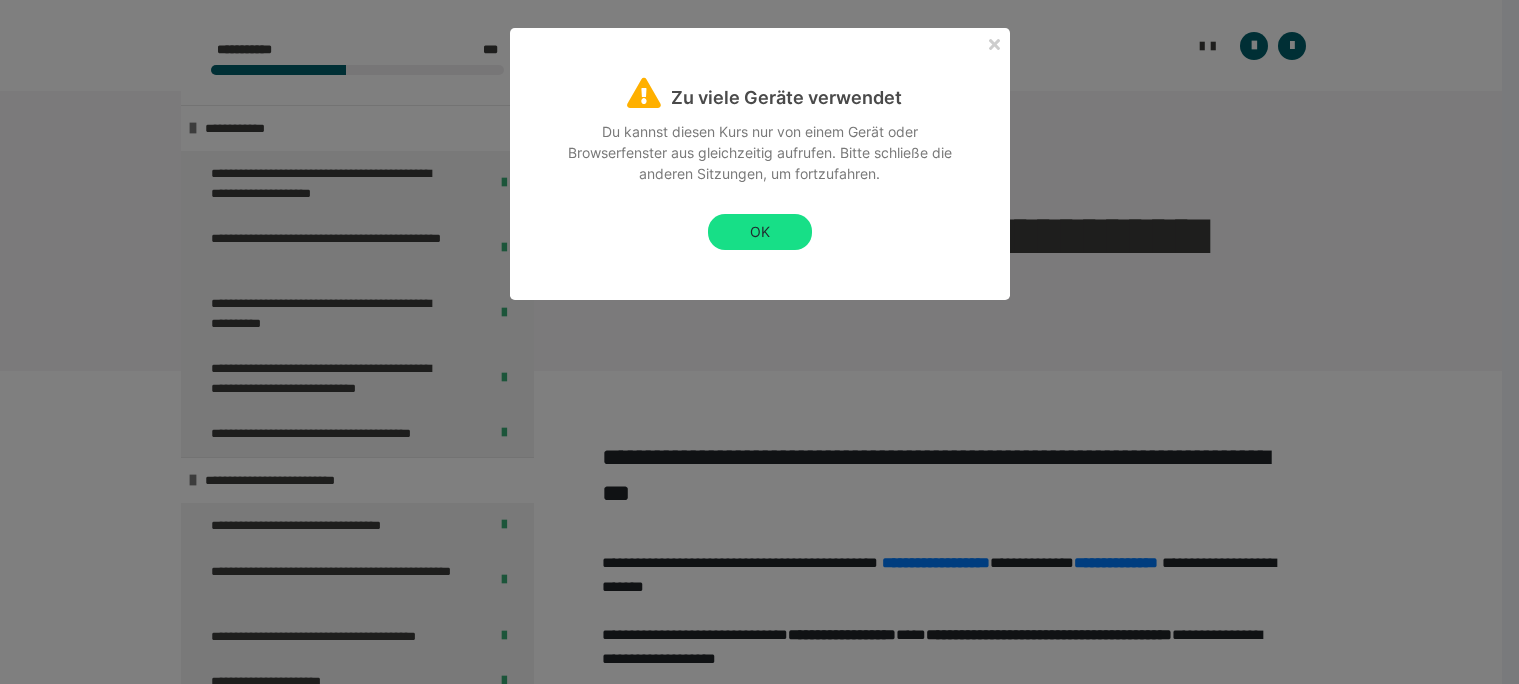 scroll, scrollTop: 783, scrollLeft: 0, axis: vertical 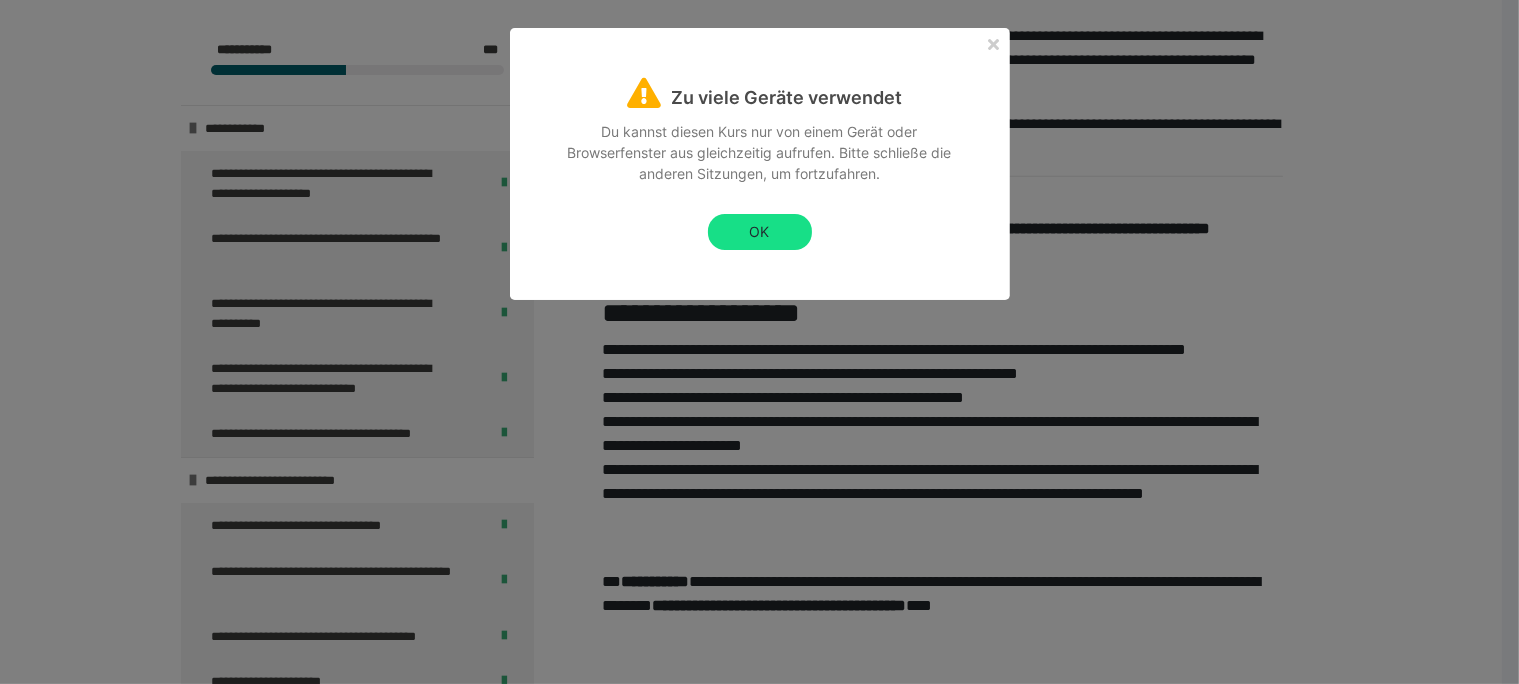click on "OK" at bounding box center (760, 232) 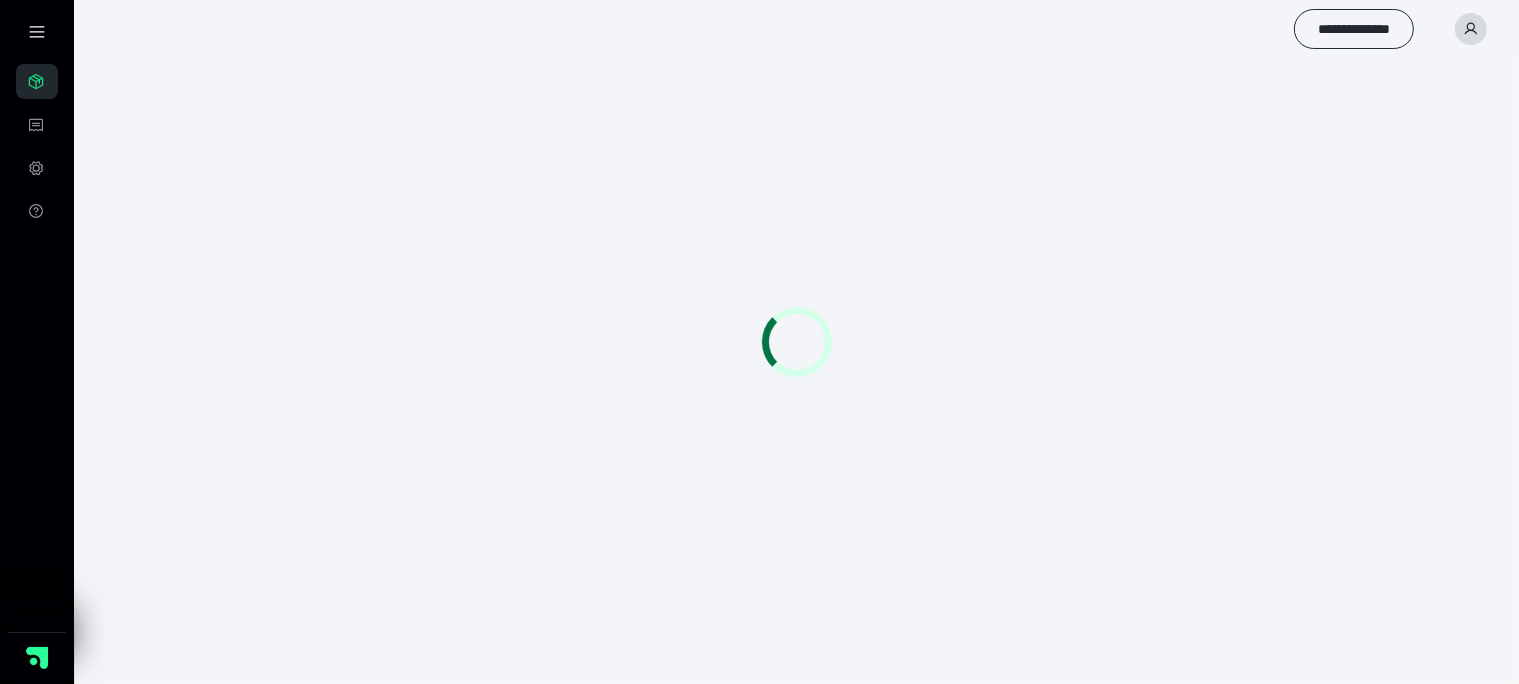 scroll, scrollTop: 0, scrollLeft: 0, axis: both 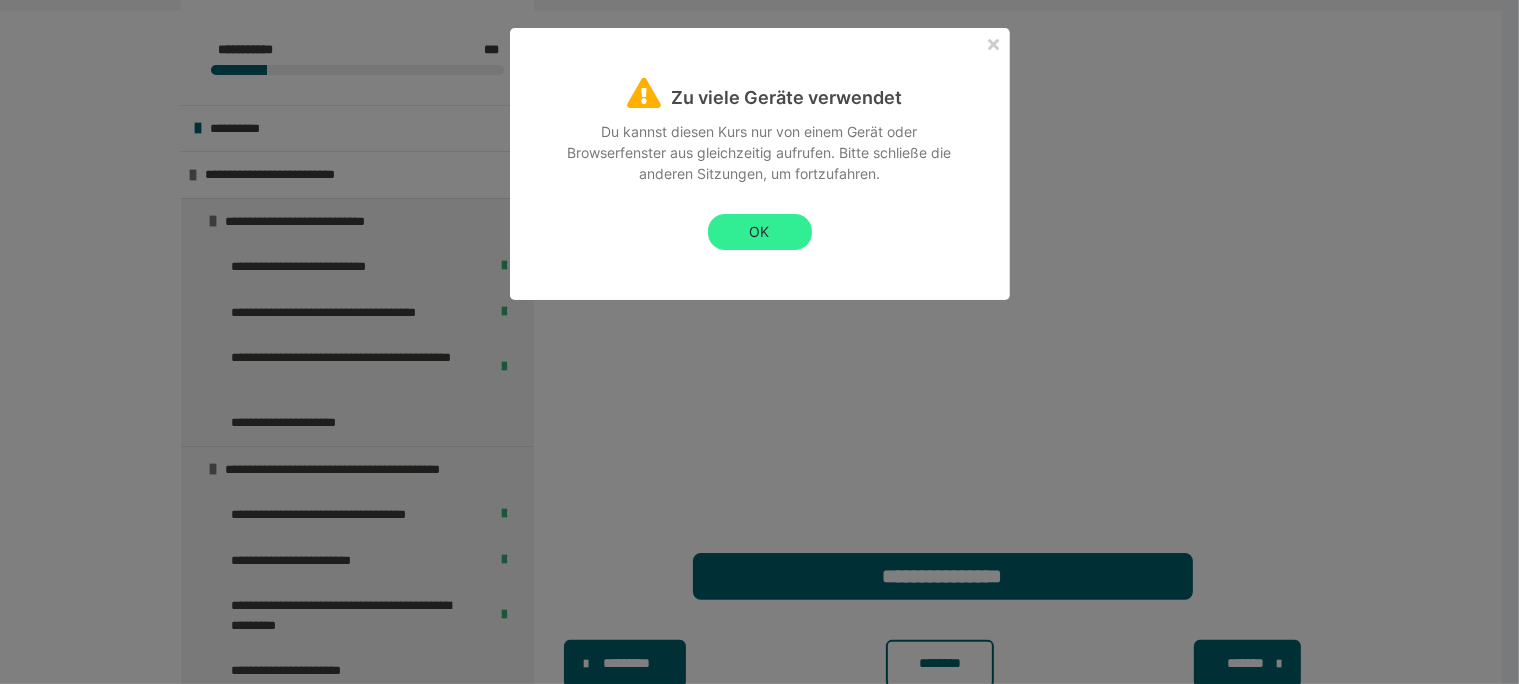click on "OK" at bounding box center [760, 232] 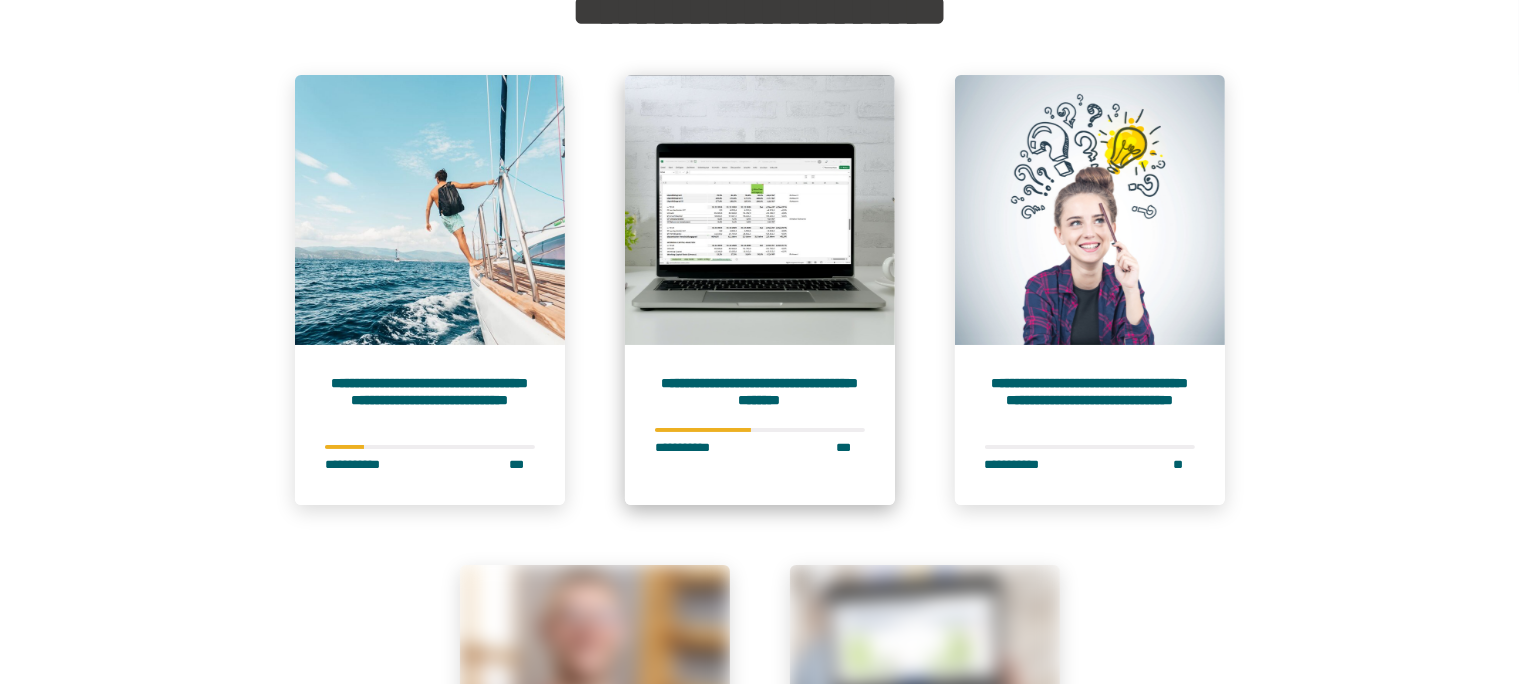 scroll, scrollTop: 211, scrollLeft: 0, axis: vertical 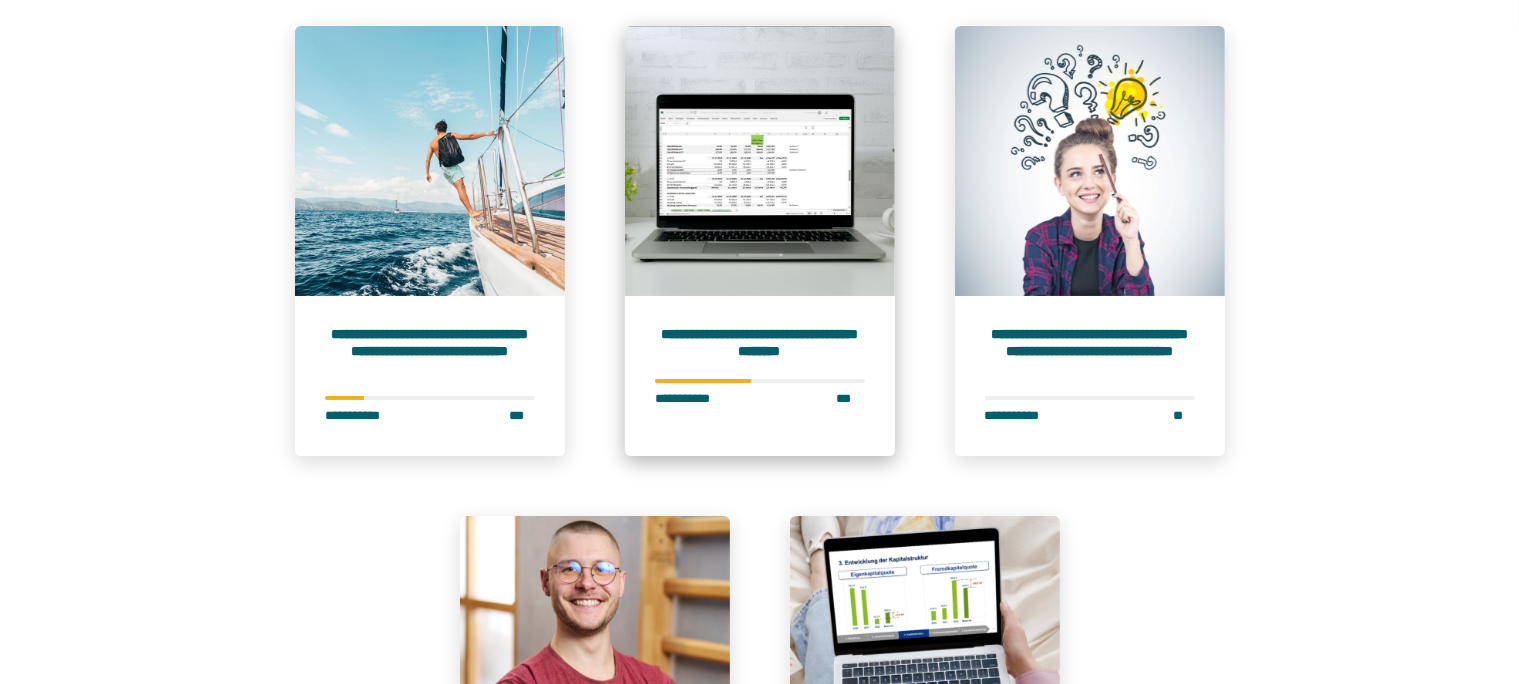 click on "**********" at bounding box center (760, 343) 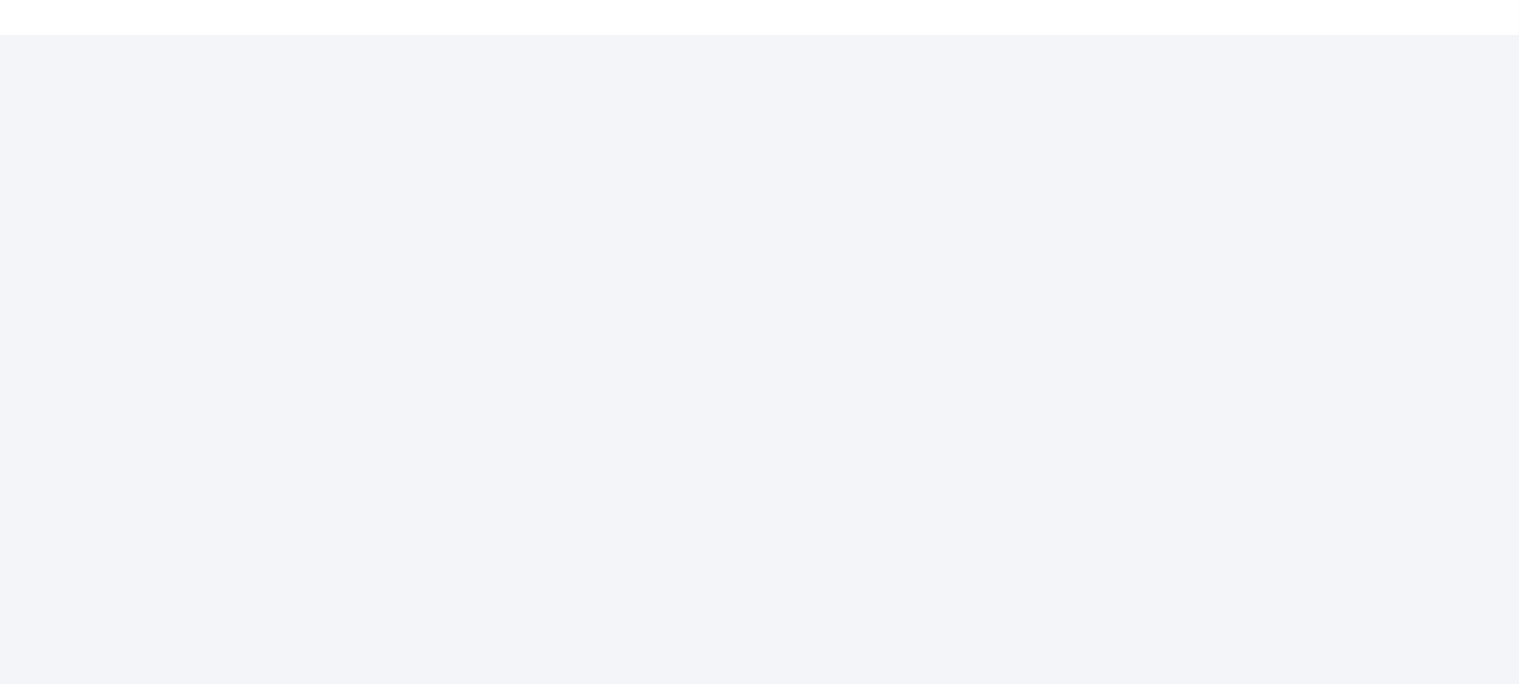 scroll, scrollTop: 56, scrollLeft: 0, axis: vertical 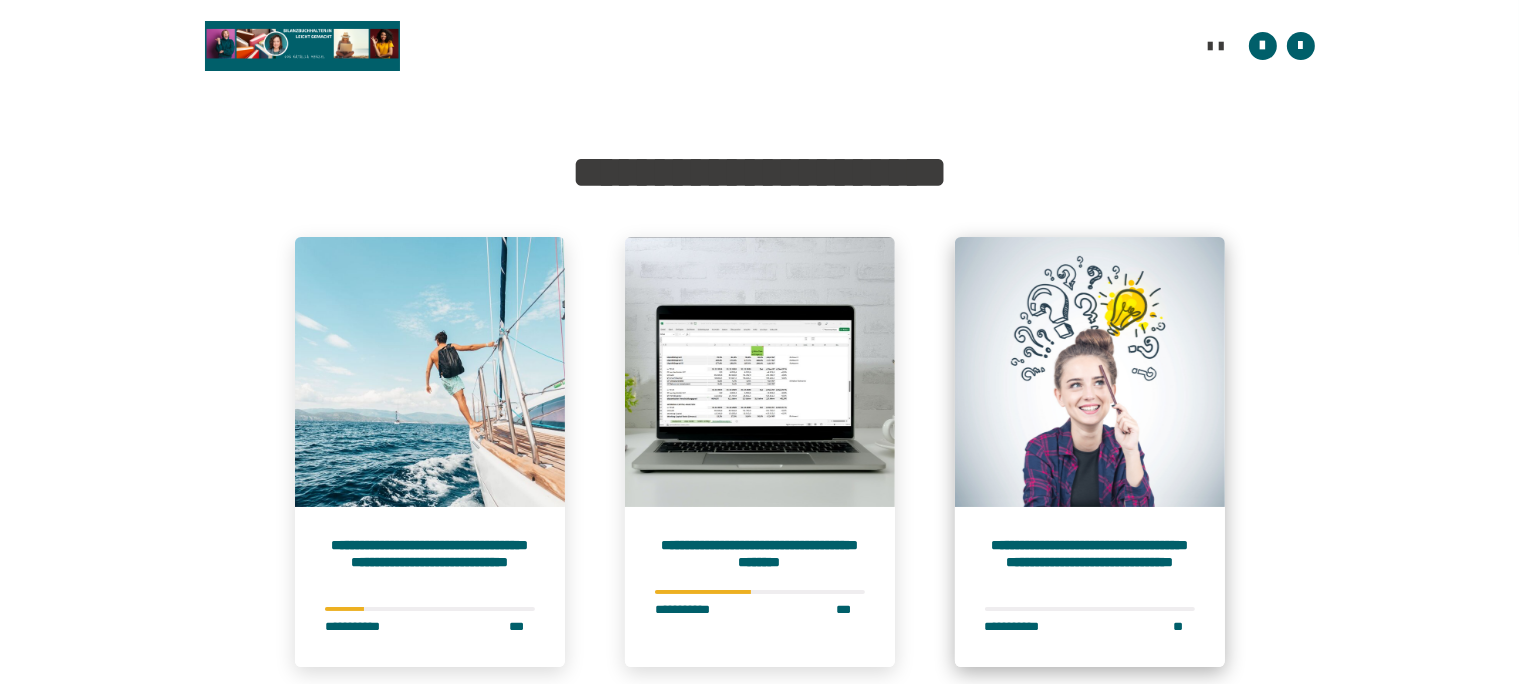 click on "**********" at bounding box center (1090, 562) 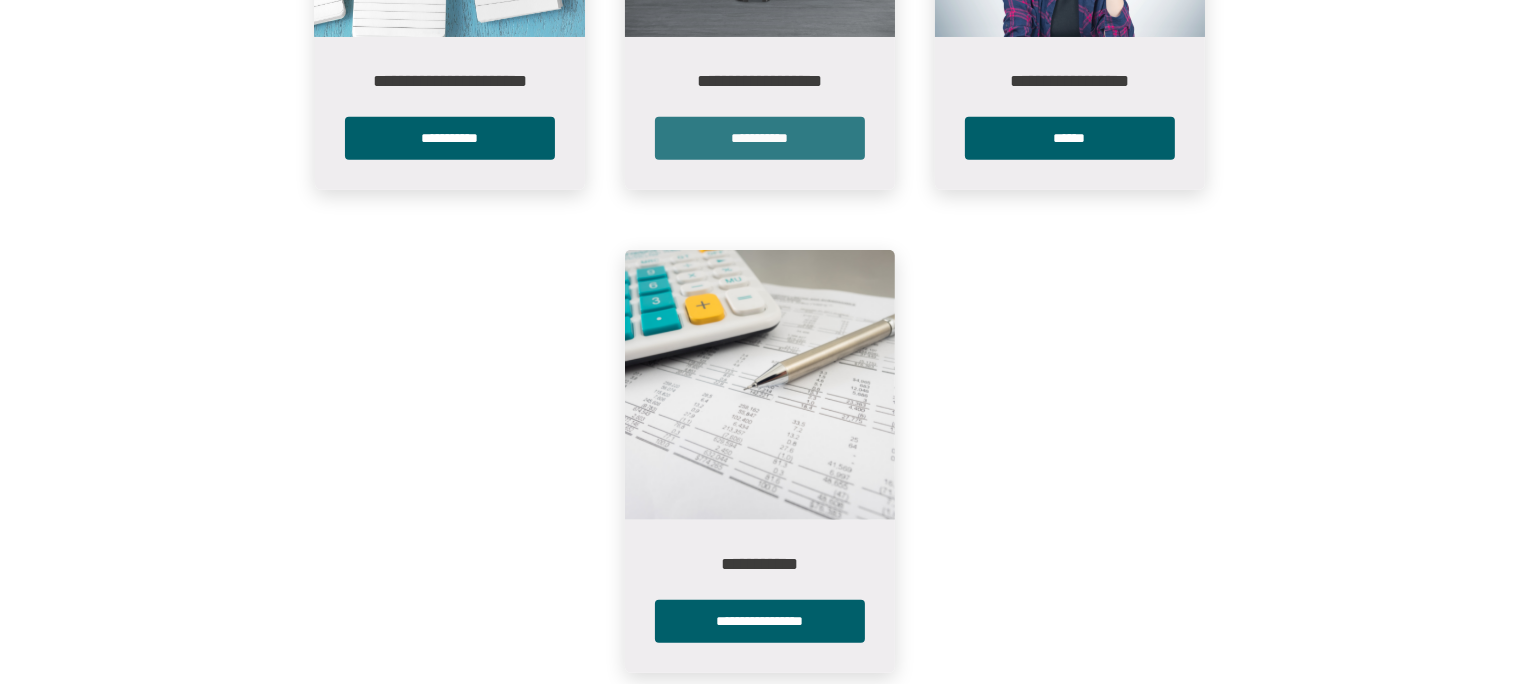 scroll, scrollTop: 844, scrollLeft: 0, axis: vertical 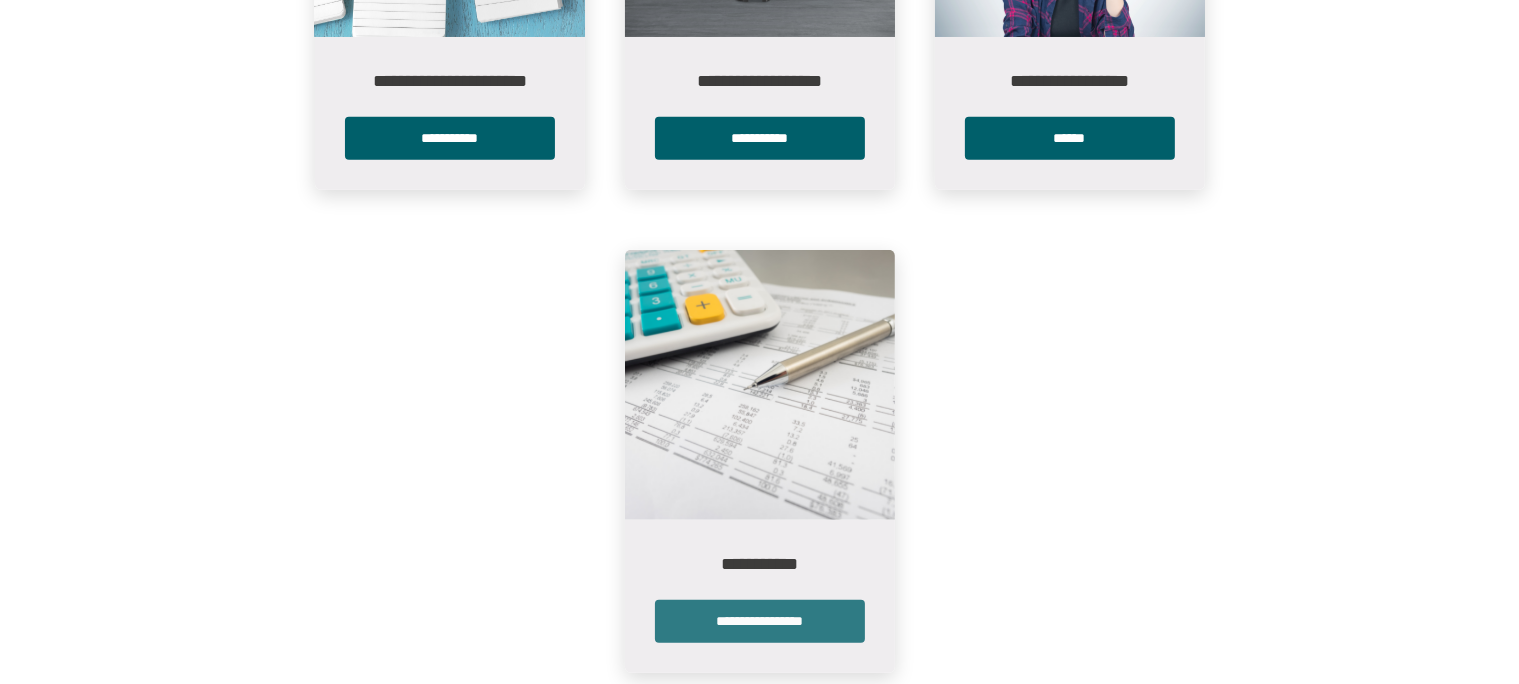 click on "**********" at bounding box center [760, 621] 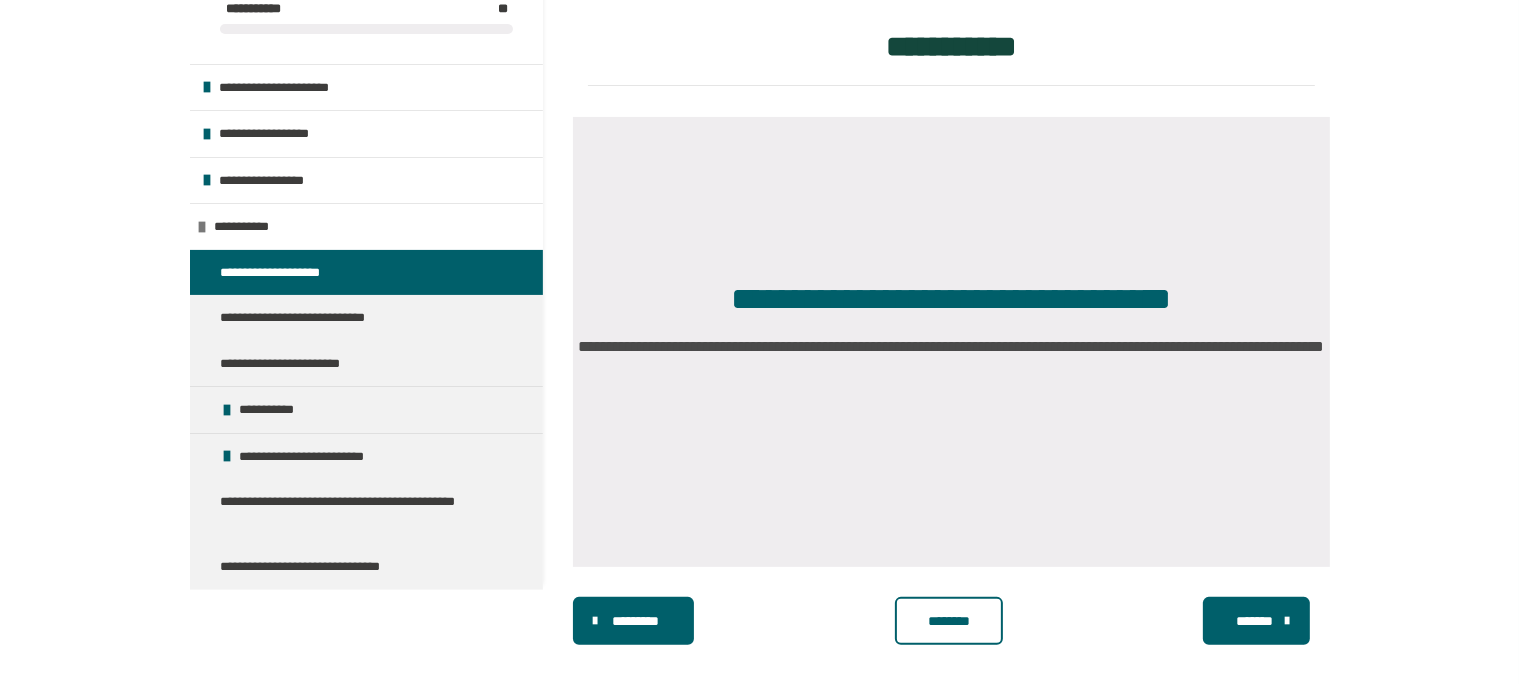 scroll, scrollTop: 431, scrollLeft: 0, axis: vertical 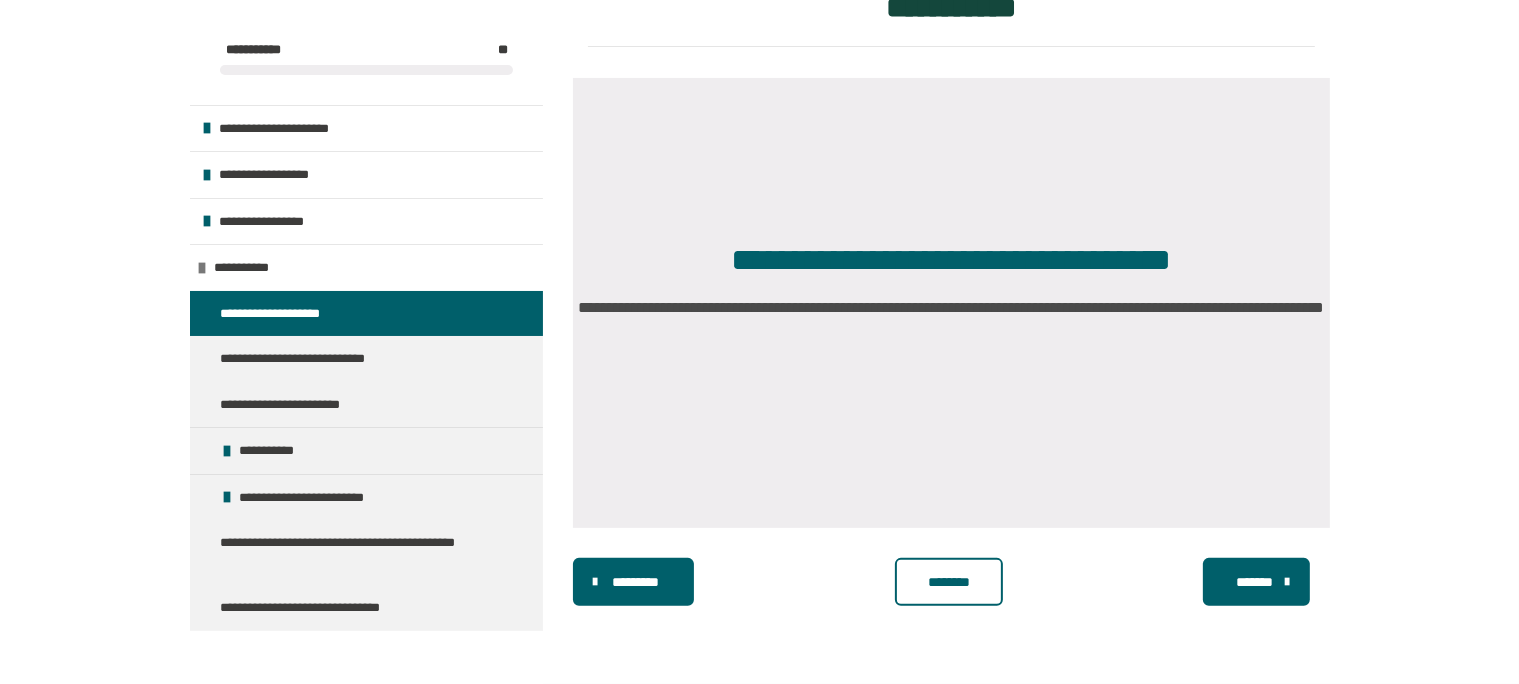 click on "********" at bounding box center [949, 582] 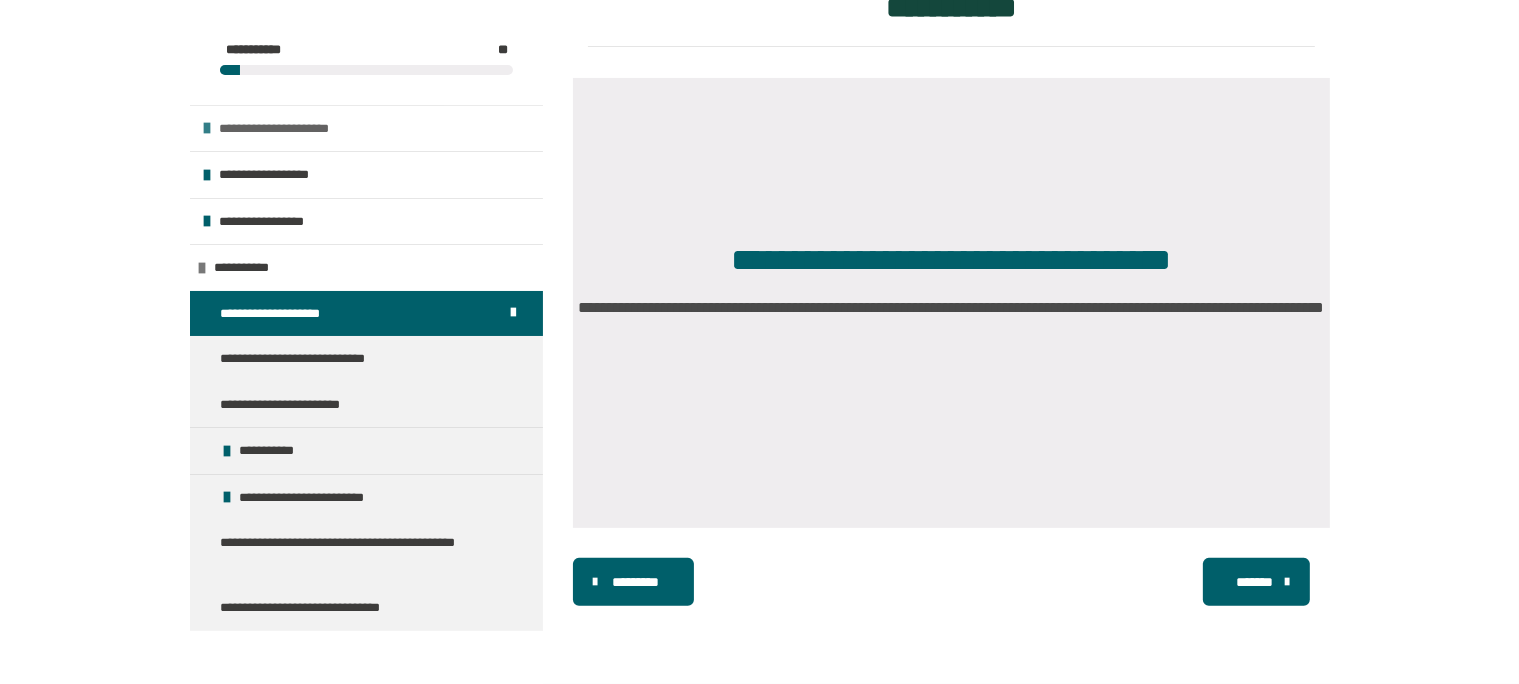 click on "**********" at bounding box center [291, 129] 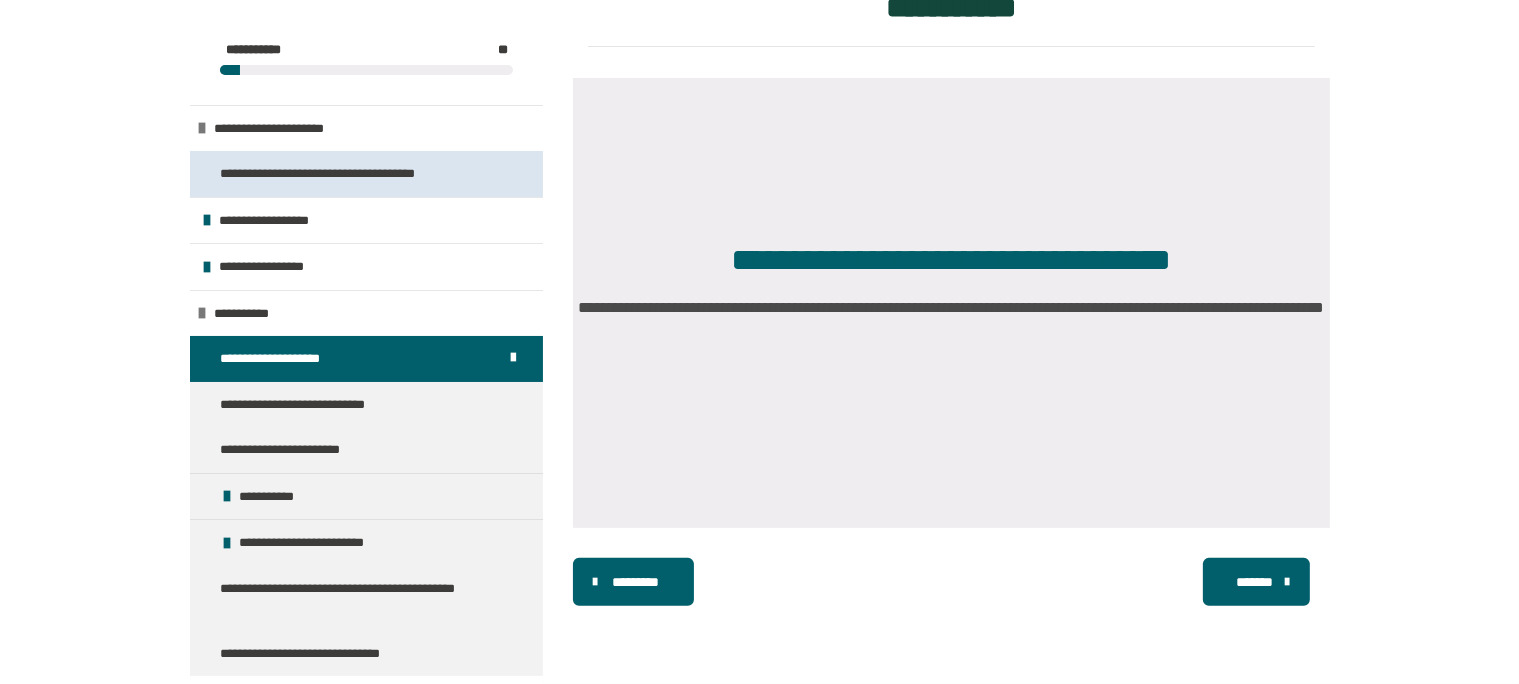 click on "**********" at bounding box center [344, 174] 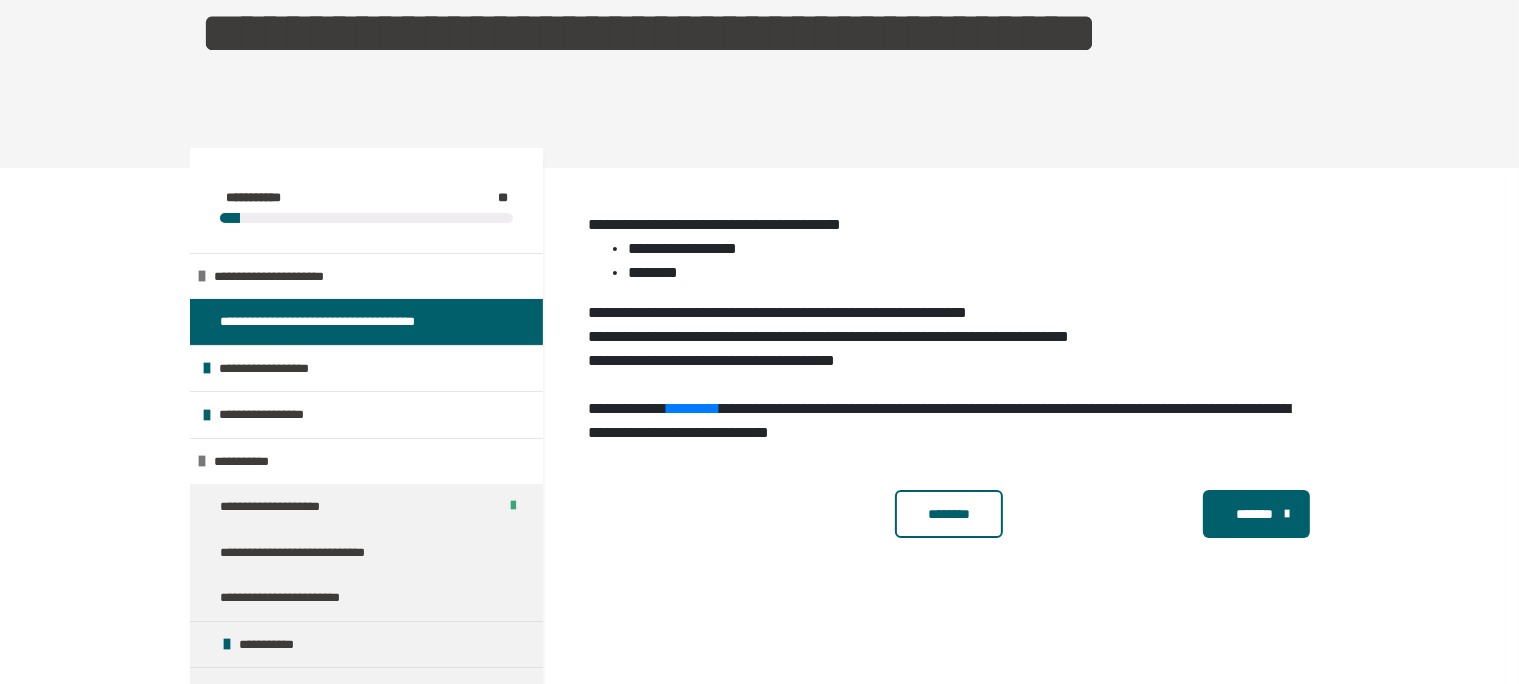 scroll, scrollTop: 255, scrollLeft: 0, axis: vertical 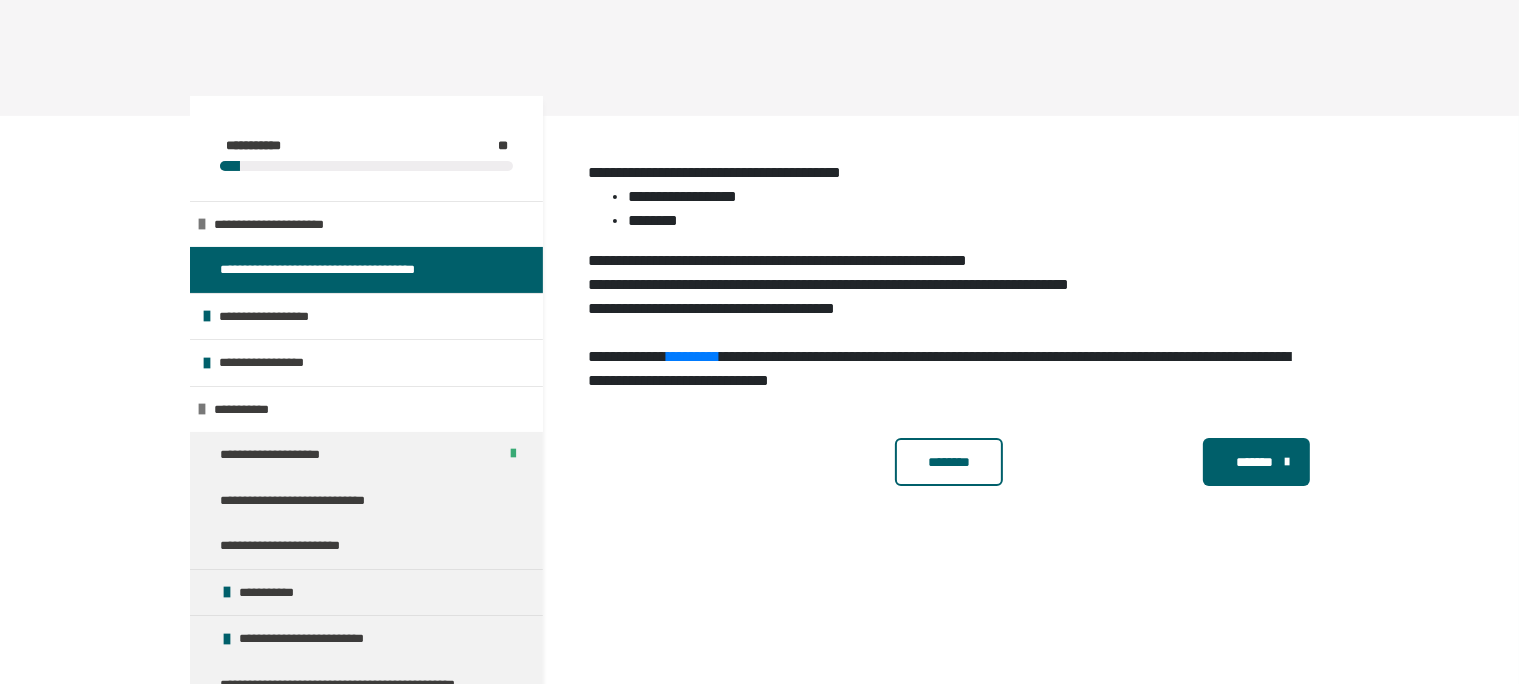 click on "********" at bounding box center (949, 462) 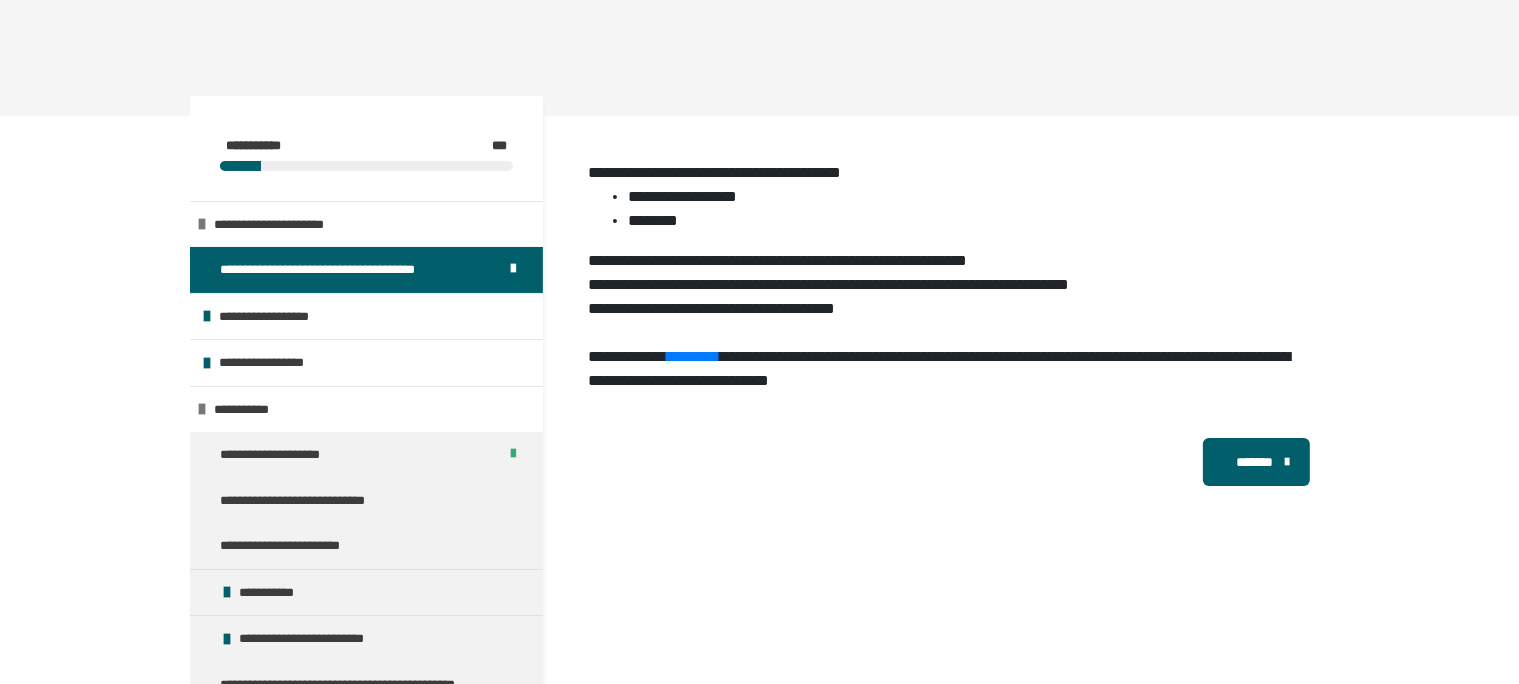 click on "*******" at bounding box center [1256, 462] 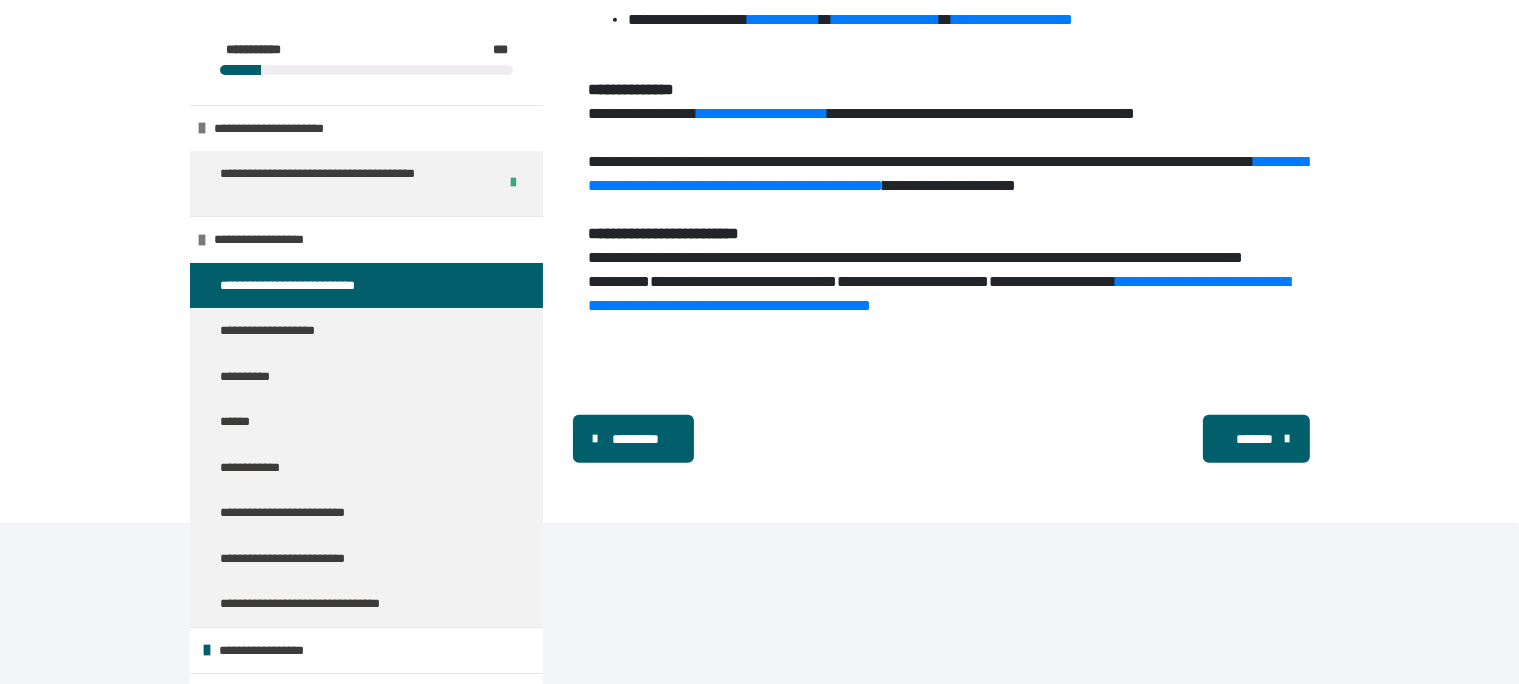scroll, scrollTop: 1992, scrollLeft: 0, axis: vertical 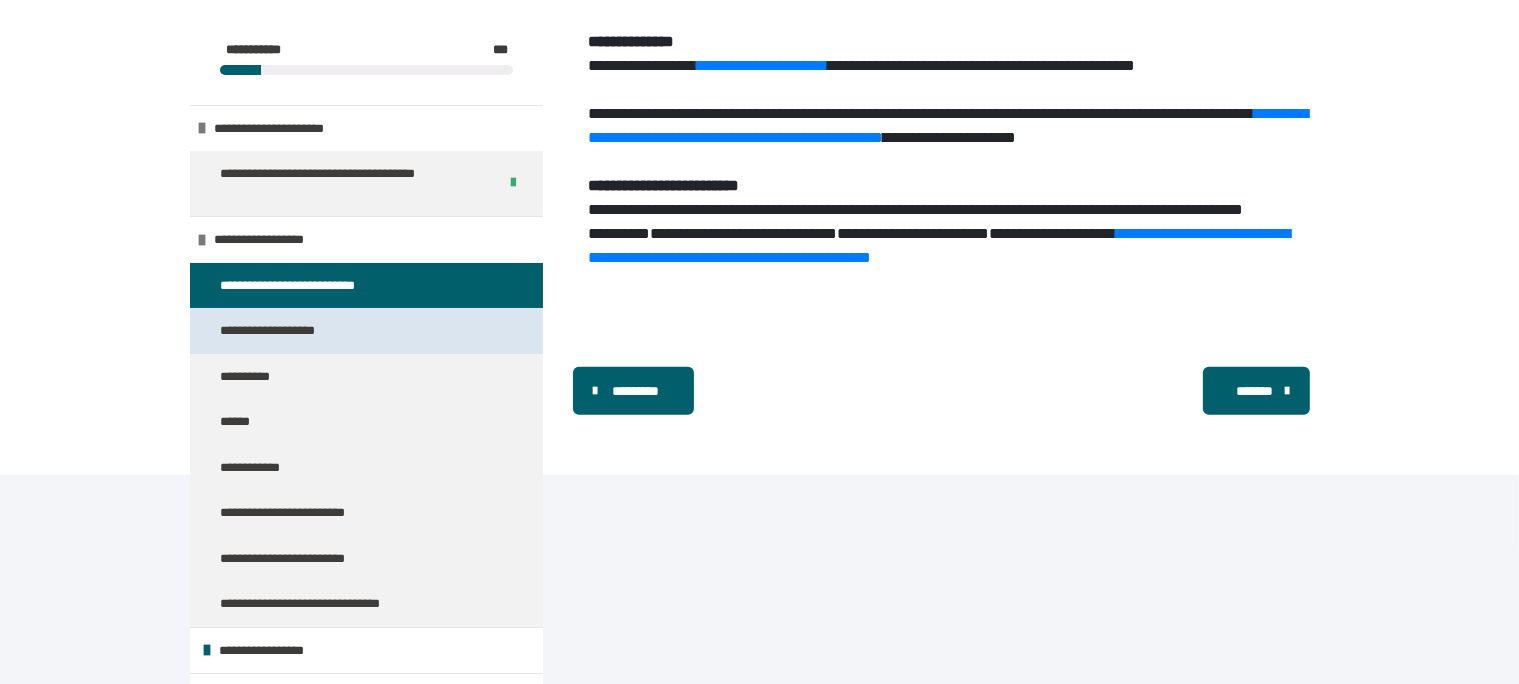 click on "**********" at bounding box center (280, 331) 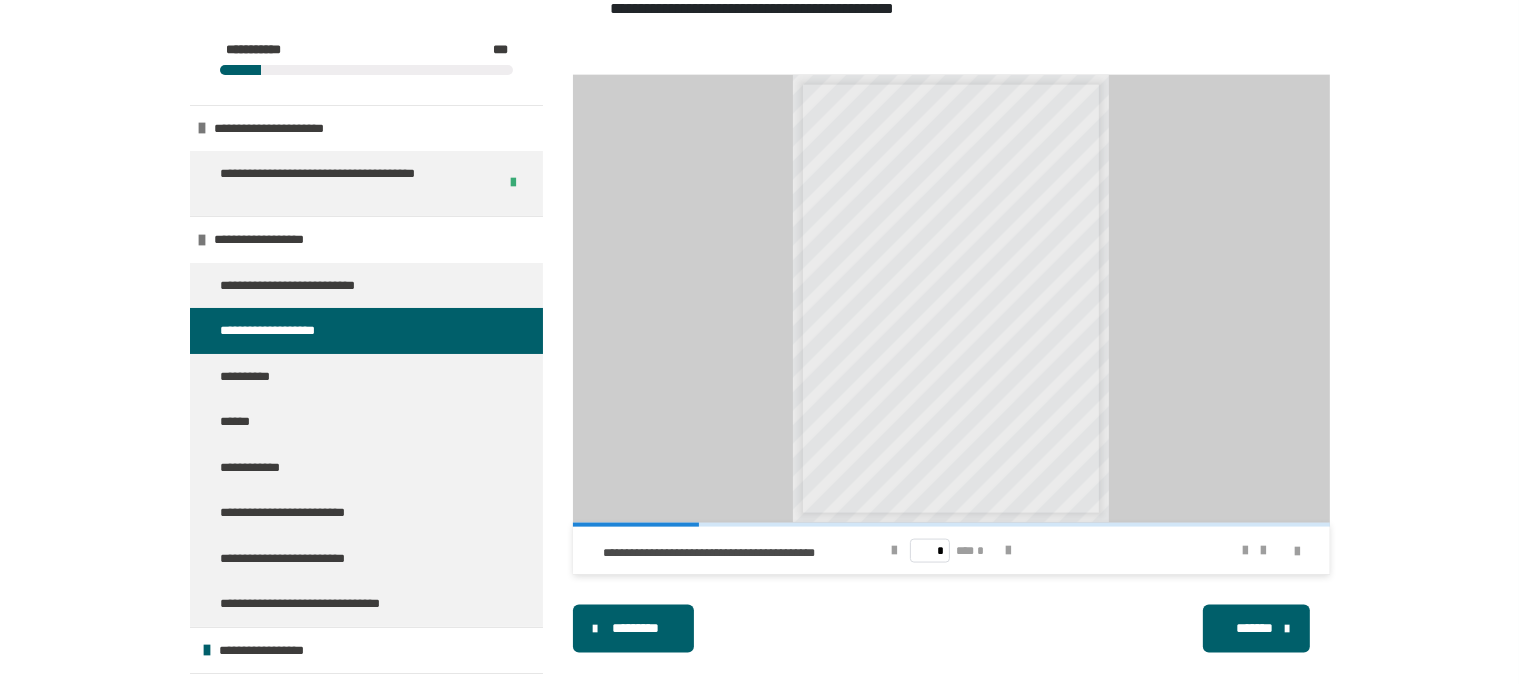 scroll, scrollTop: 2684, scrollLeft: 0, axis: vertical 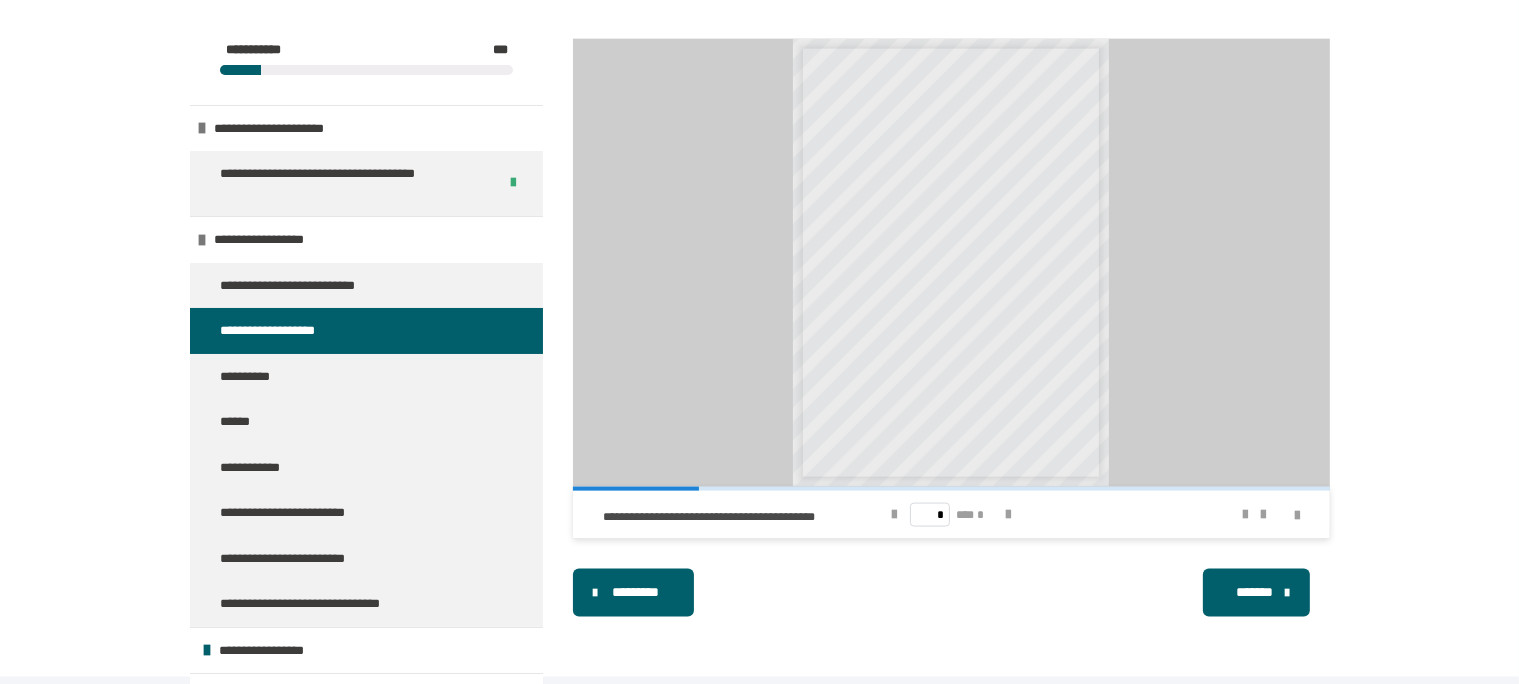 click on "**********" at bounding box center (947, 172) 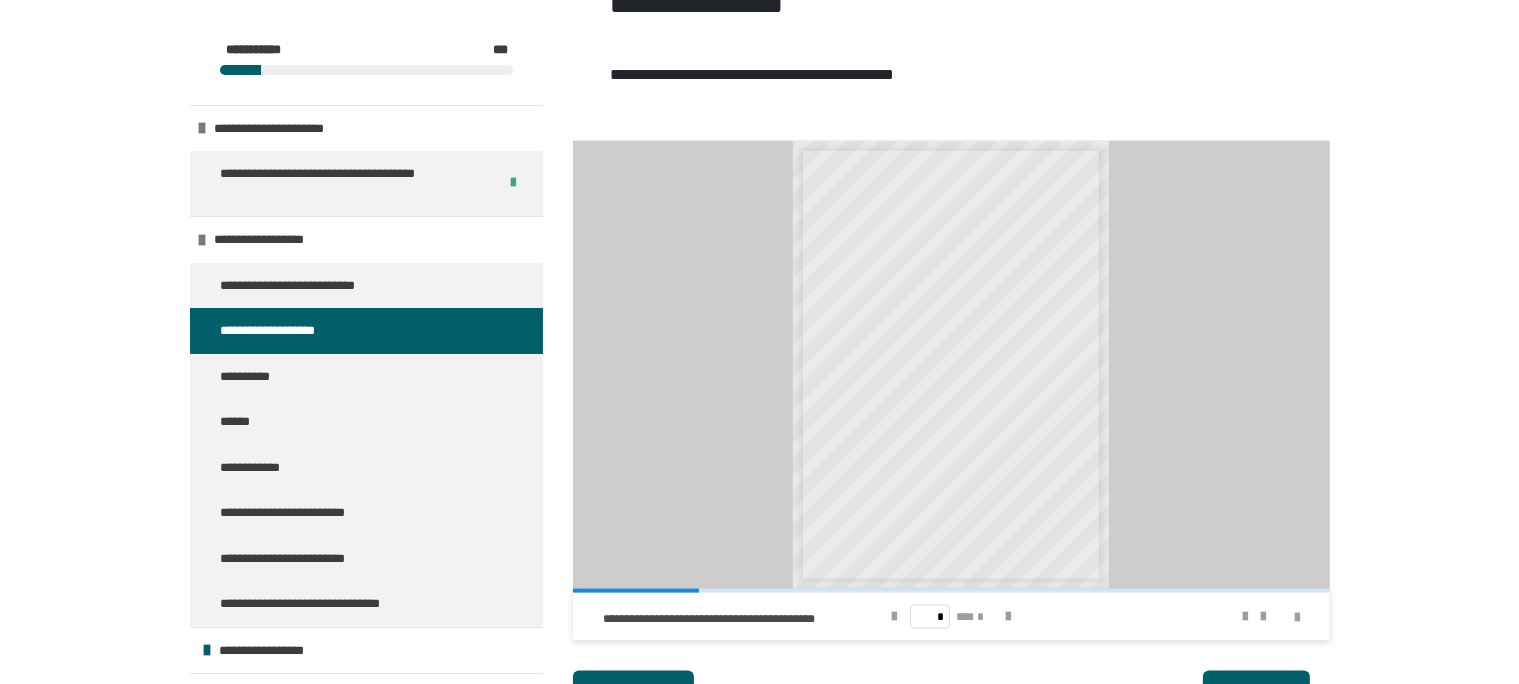 scroll, scrollTop: 2578, scrollLeft: 0, axis: vertical 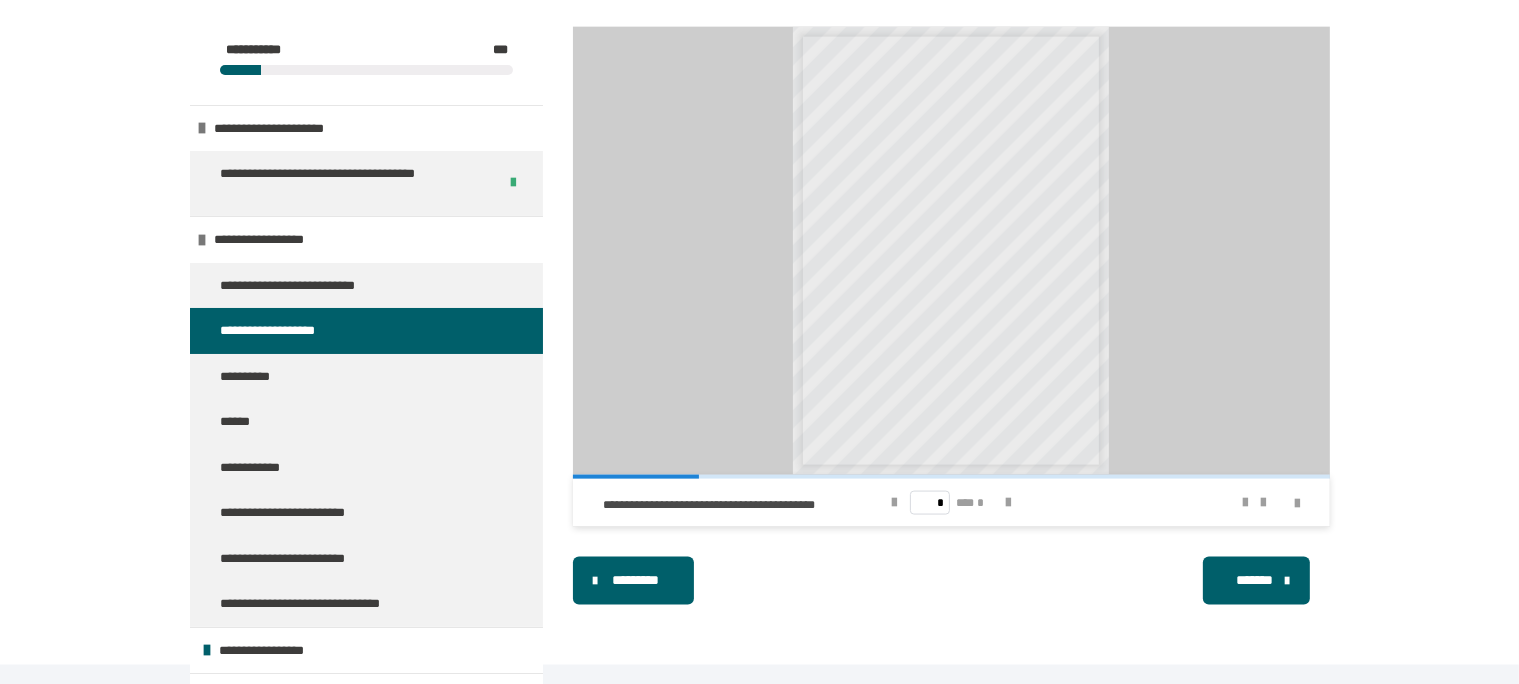 click on "**********" at bounding box center [951, 242] 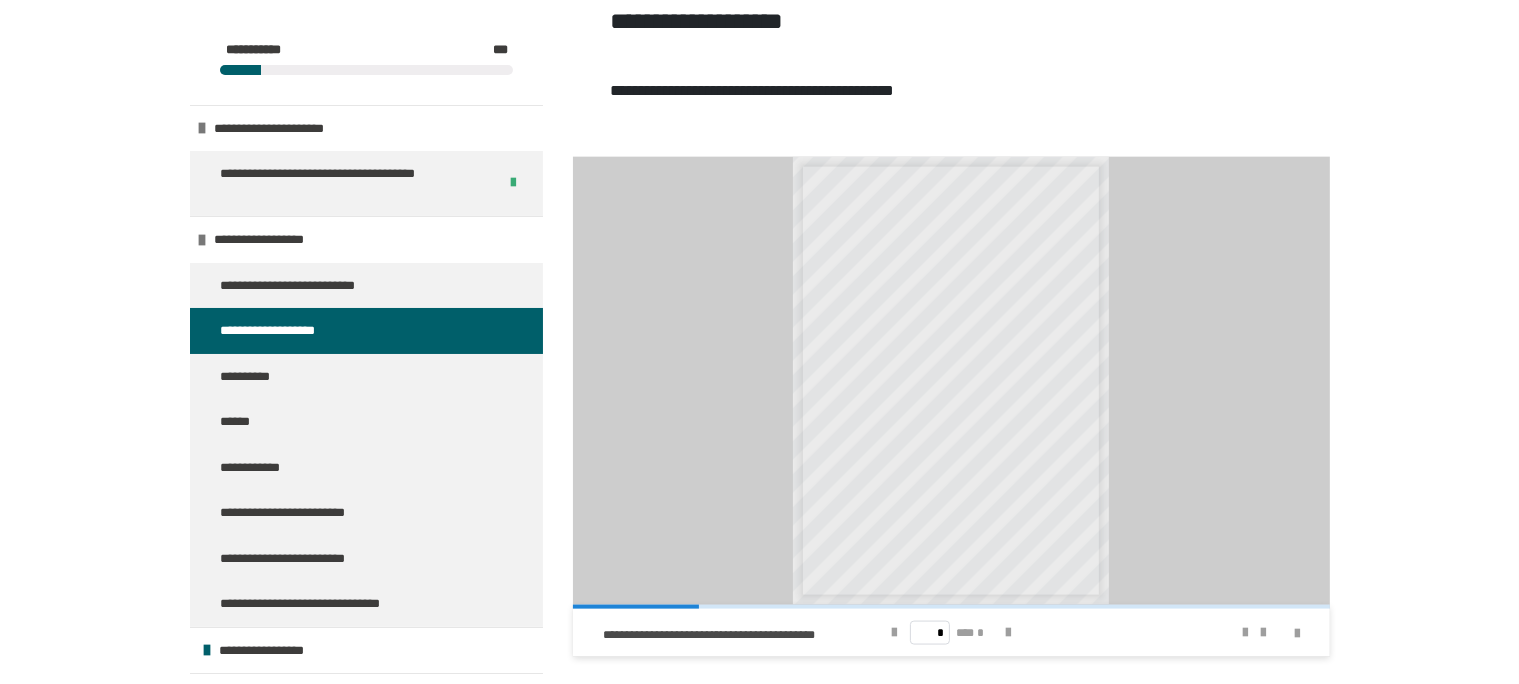 scroll, scrollTop: 2485, scrollLeft: 0, axis: vertical 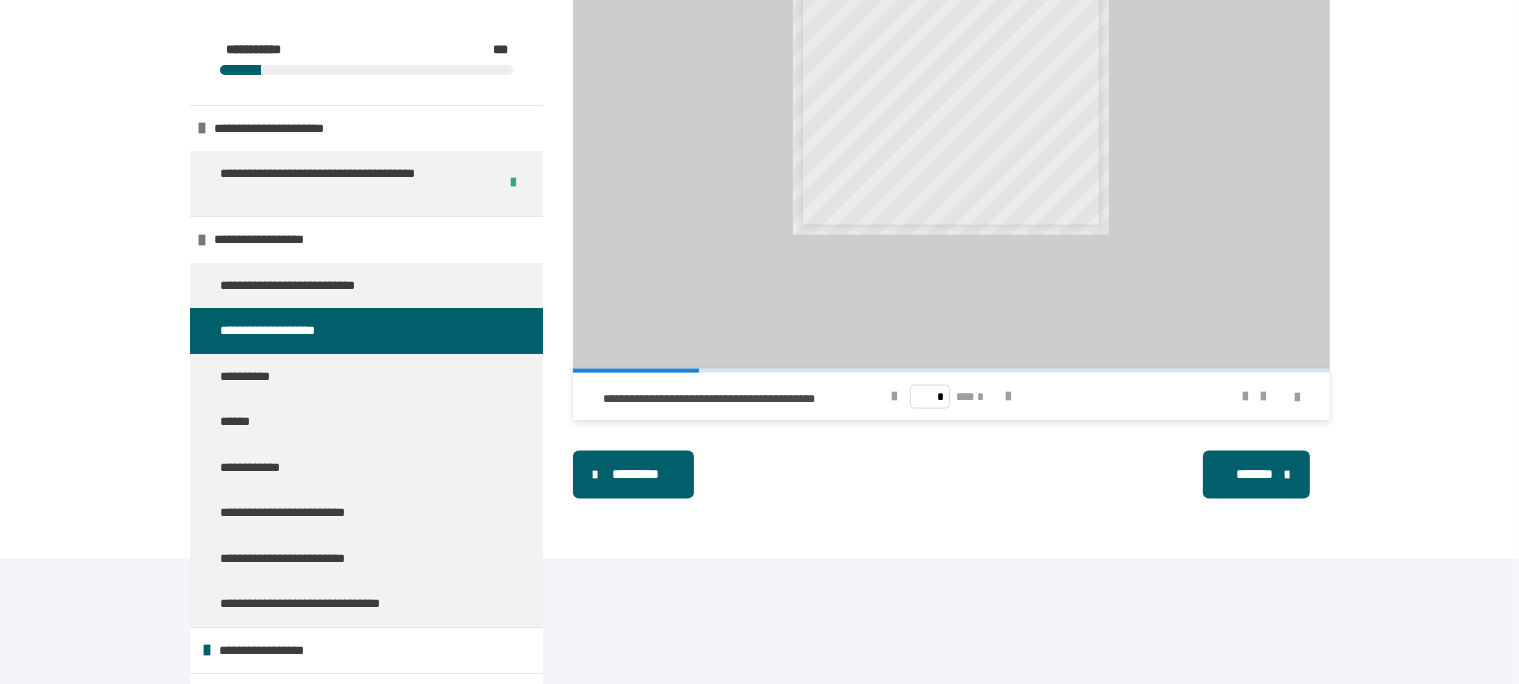 click on "*******" at bounding box center (1254, 474) 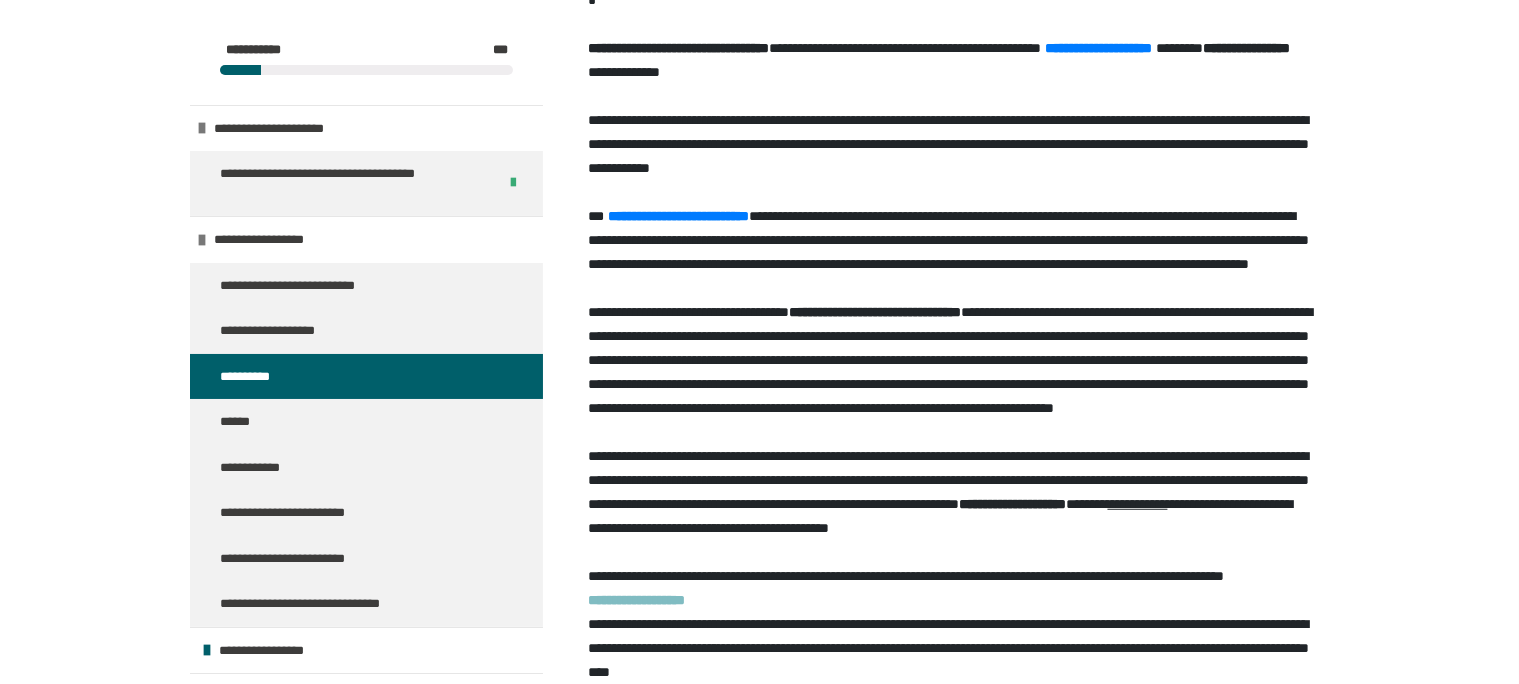 scroll, scrollTop: 1372, scrollLeft: 0, axis: vertical 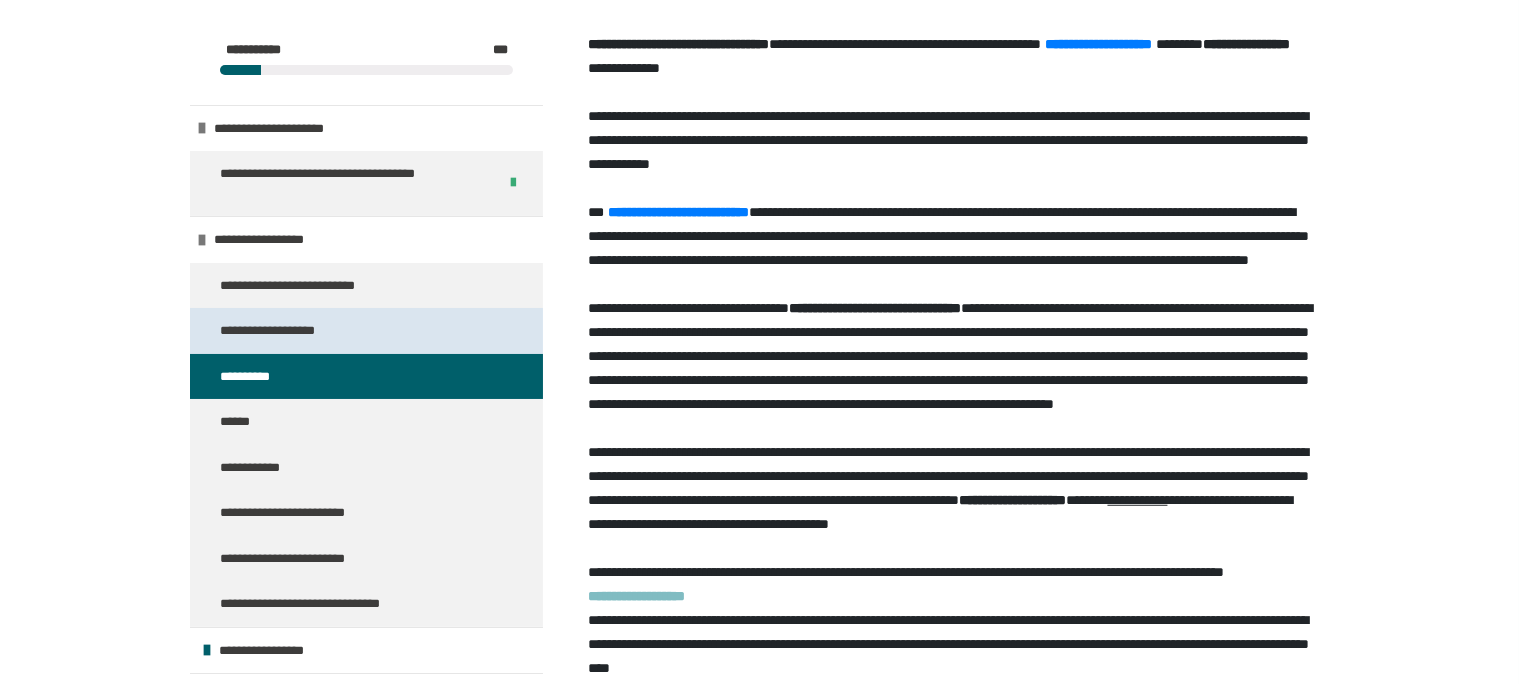 click on "**********" at bounding box center (366, 331) 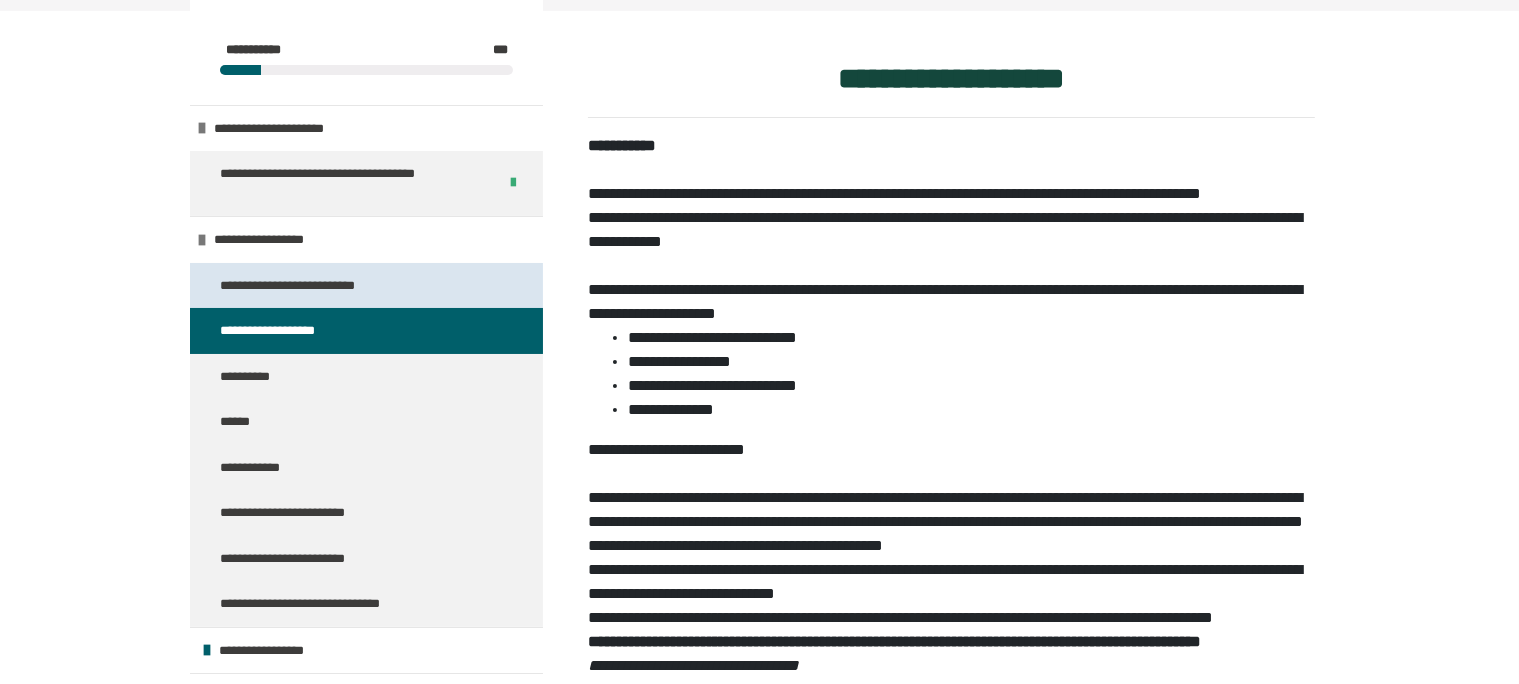 click on "**********" at bounding box center [308, 286] 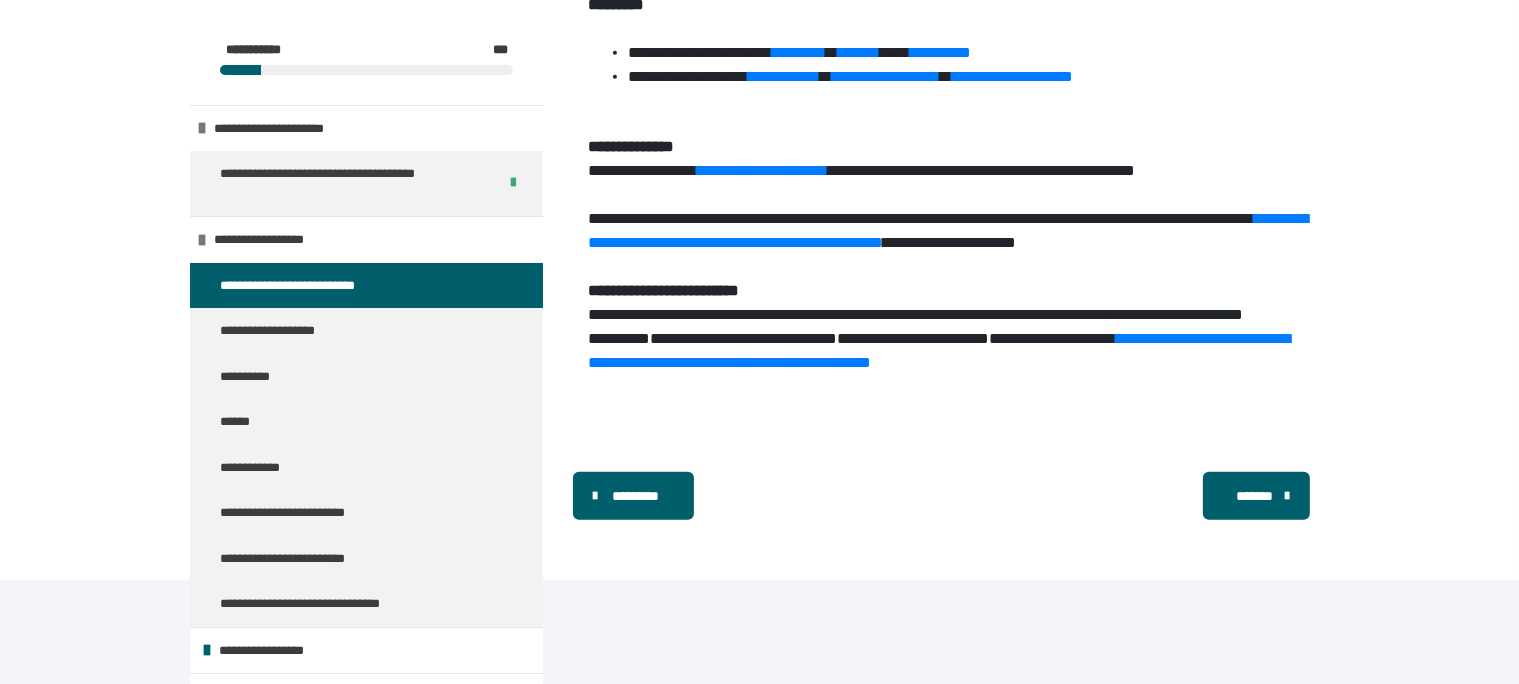 scroll, scrollTop: 1992, scrollLeft: 0, axis: vertical 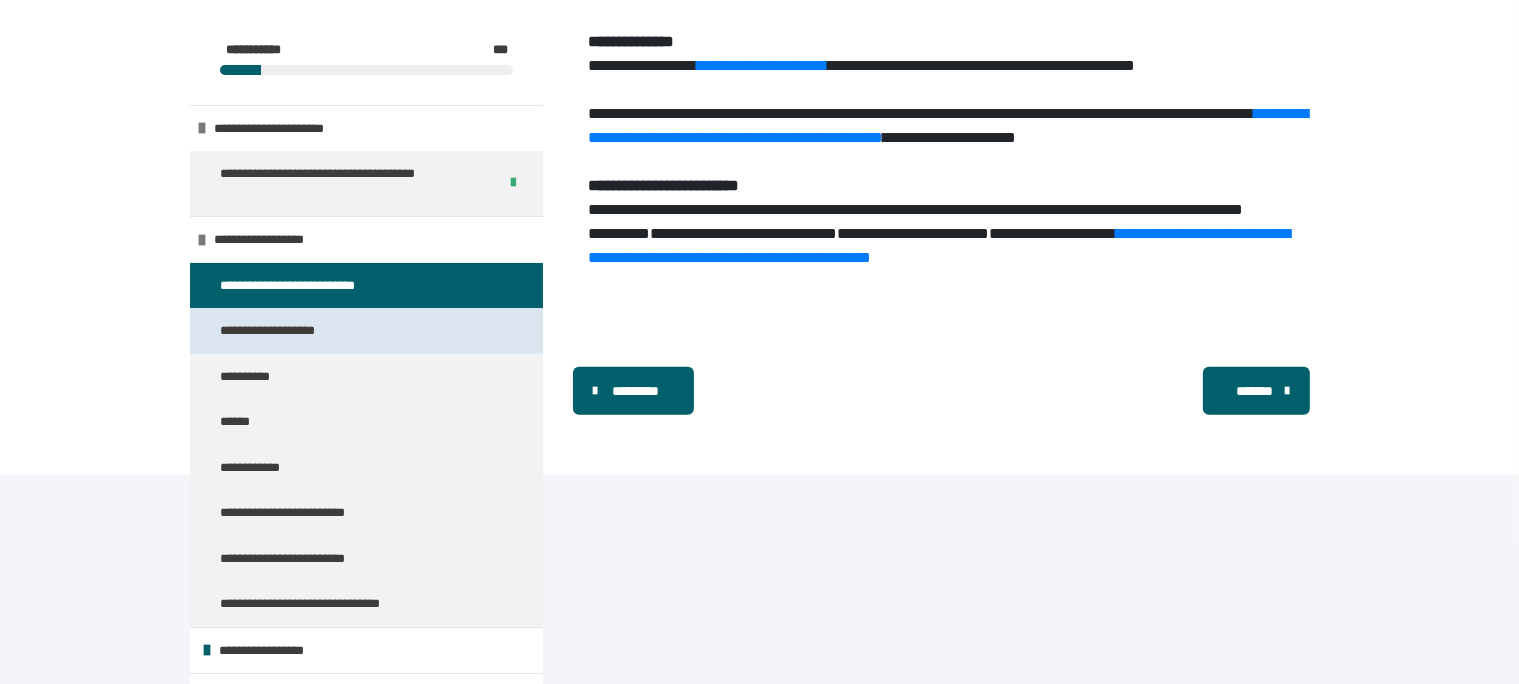 click on "**********" at bounding box center (280, 331) 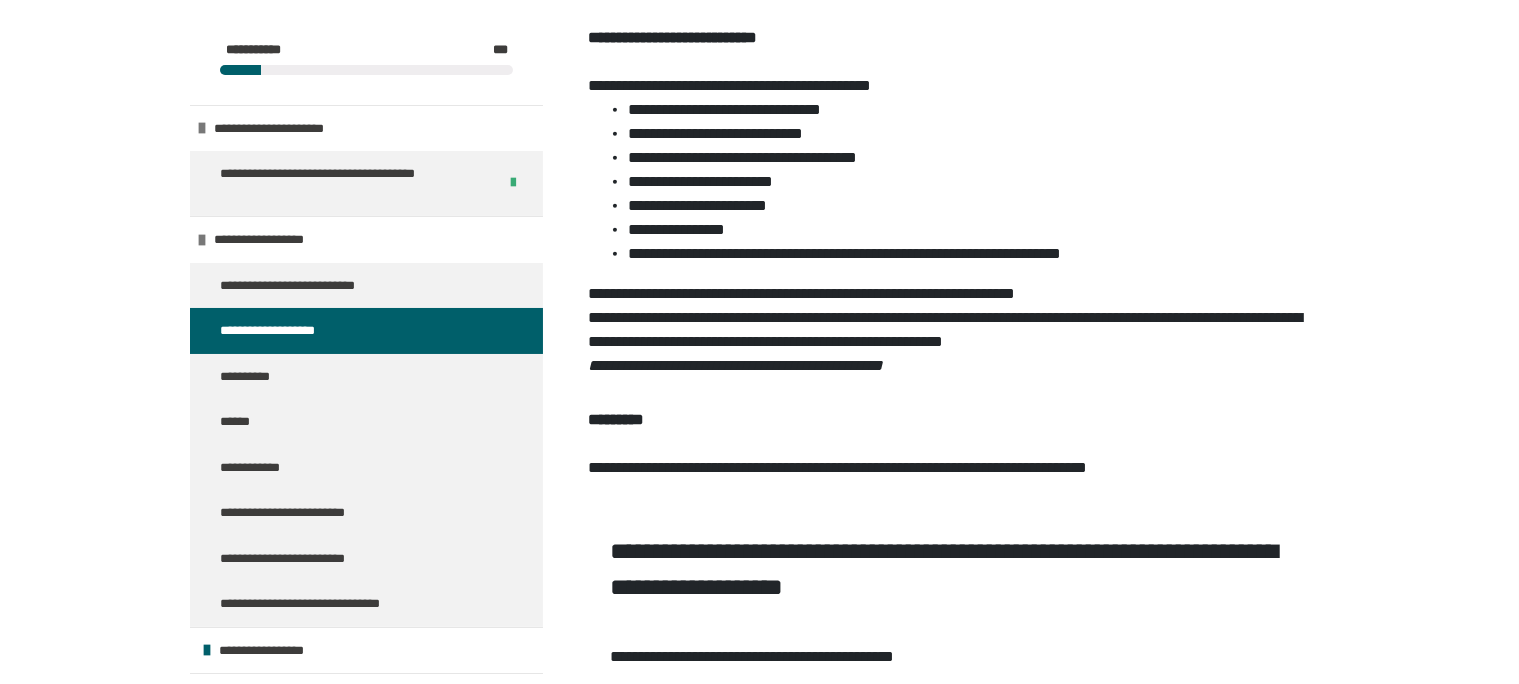 scroll, scrollTop: 2261, scrollLeft: 0, axis: vertical 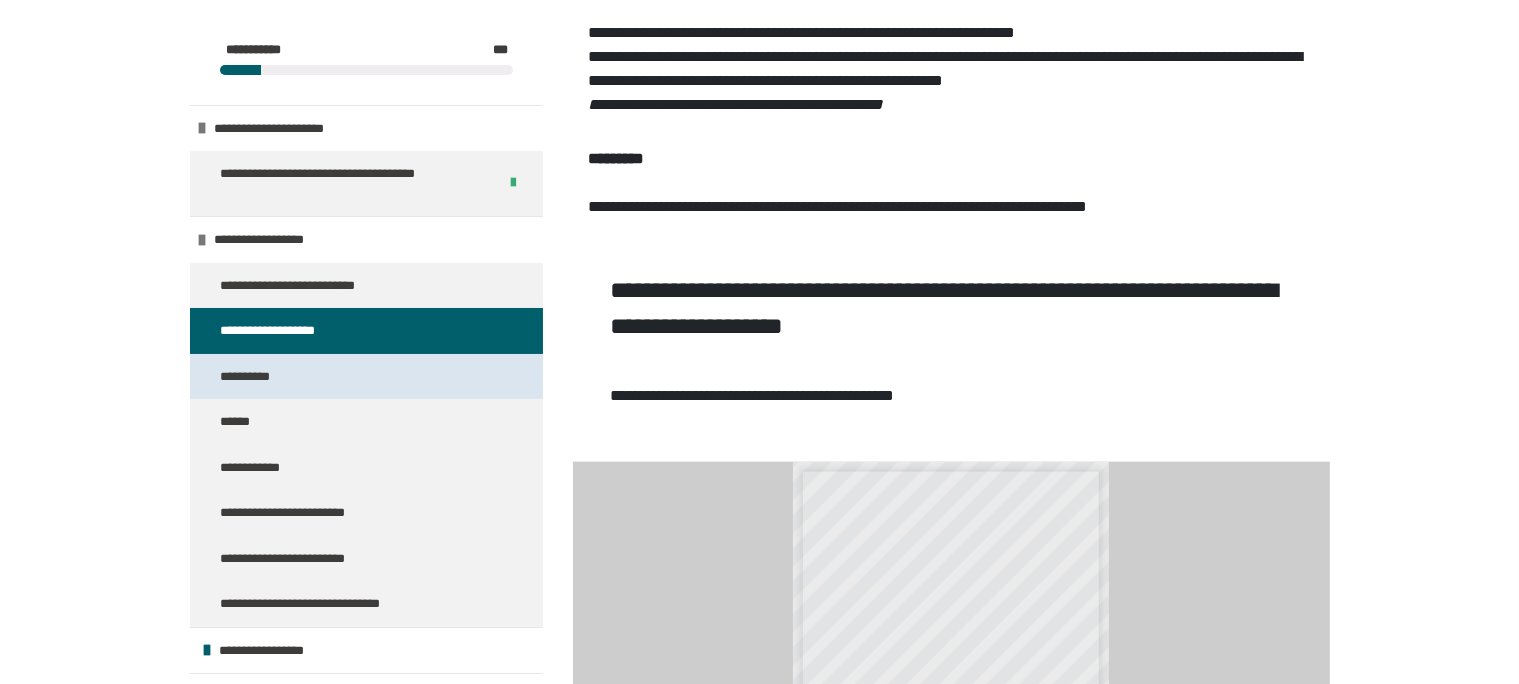 click on "**********" at bounding box center [366, 377] 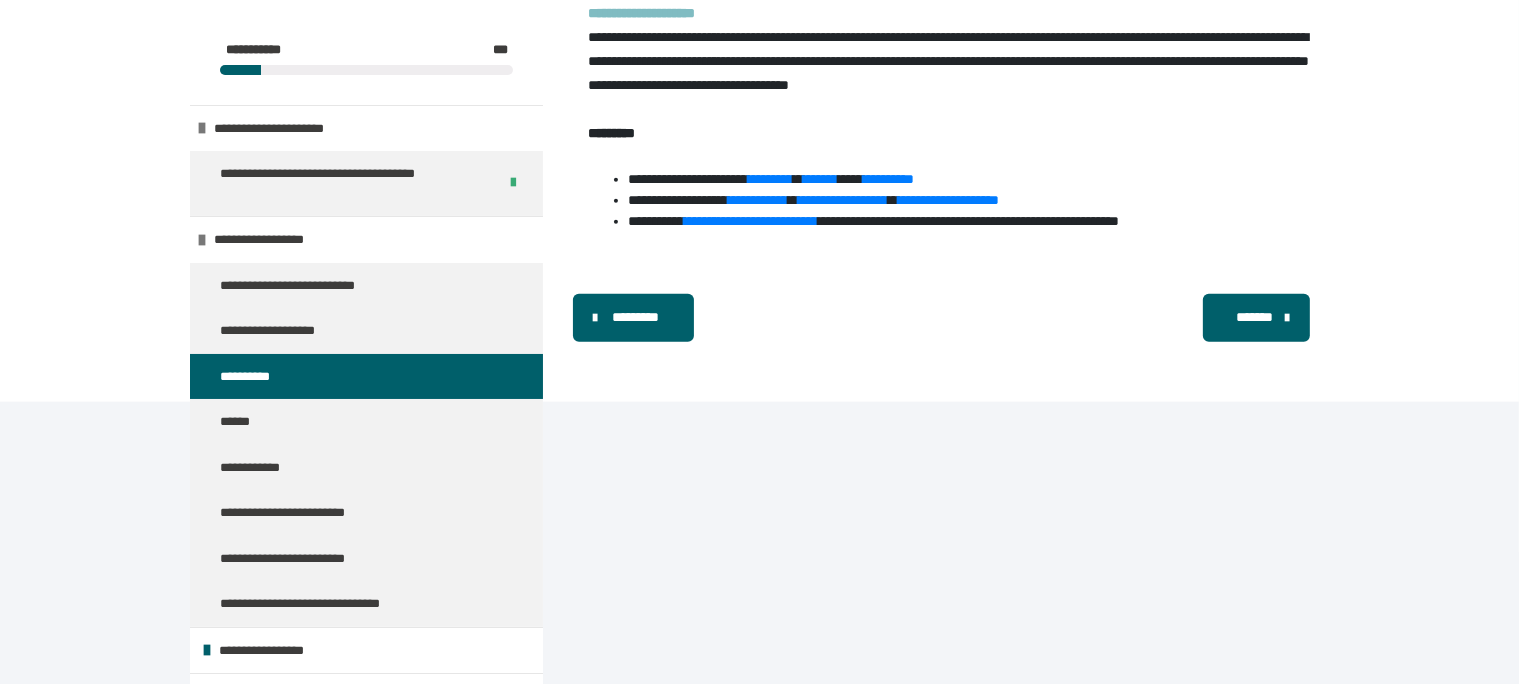 scroll, scrollTop: 2252, scrollLeft: 0, axis: vertical 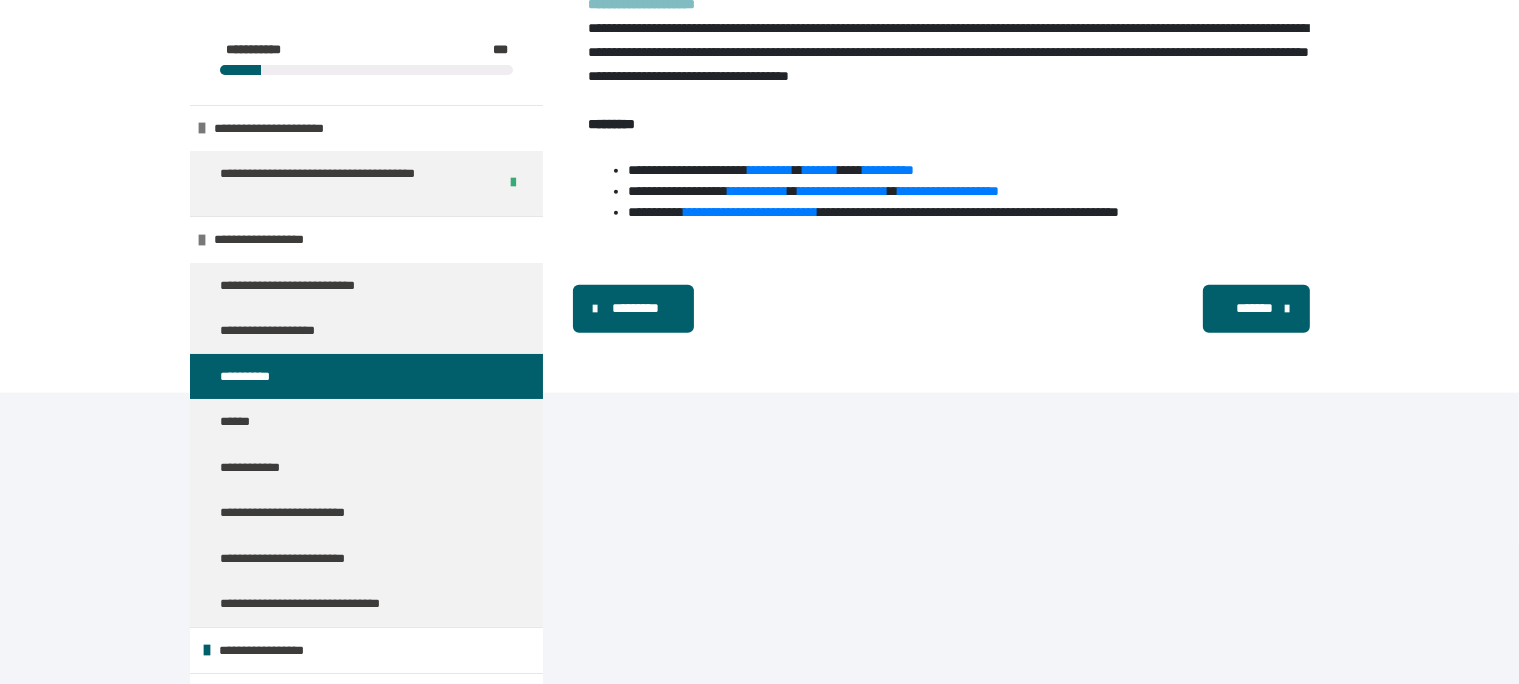 click on "*******" at bounding box center (1254, 308) 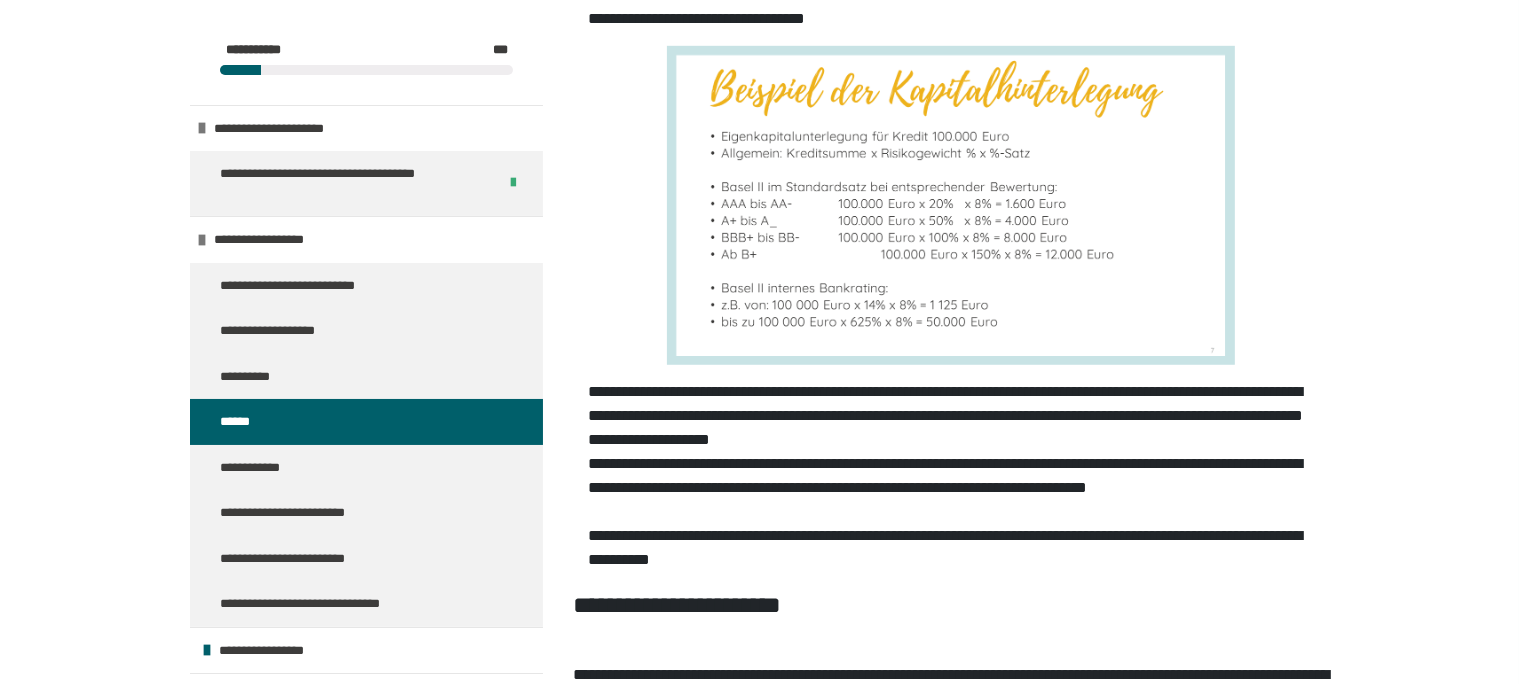 scroll, scrollTop: 1217, scrollLeft: 0, axis: vertical 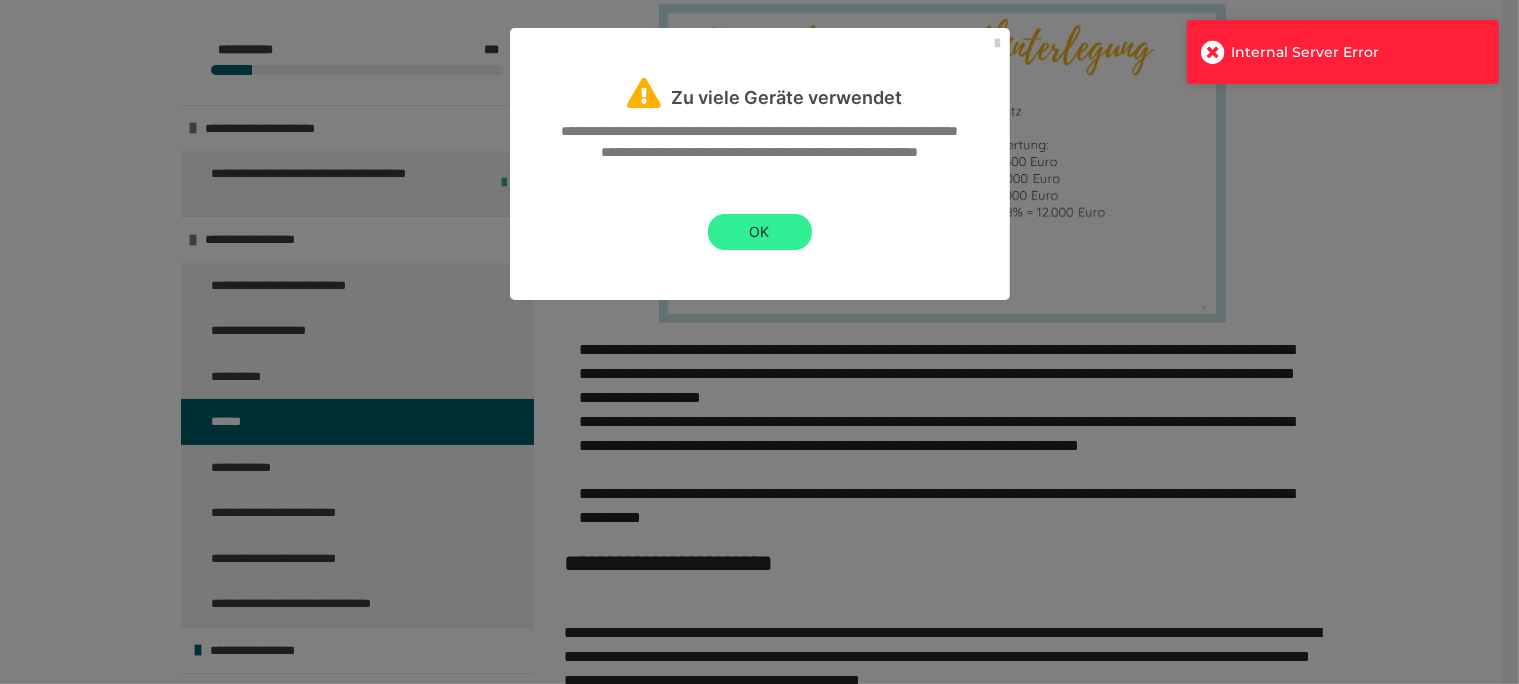 click on "OK" at bounding box center (760, 232) 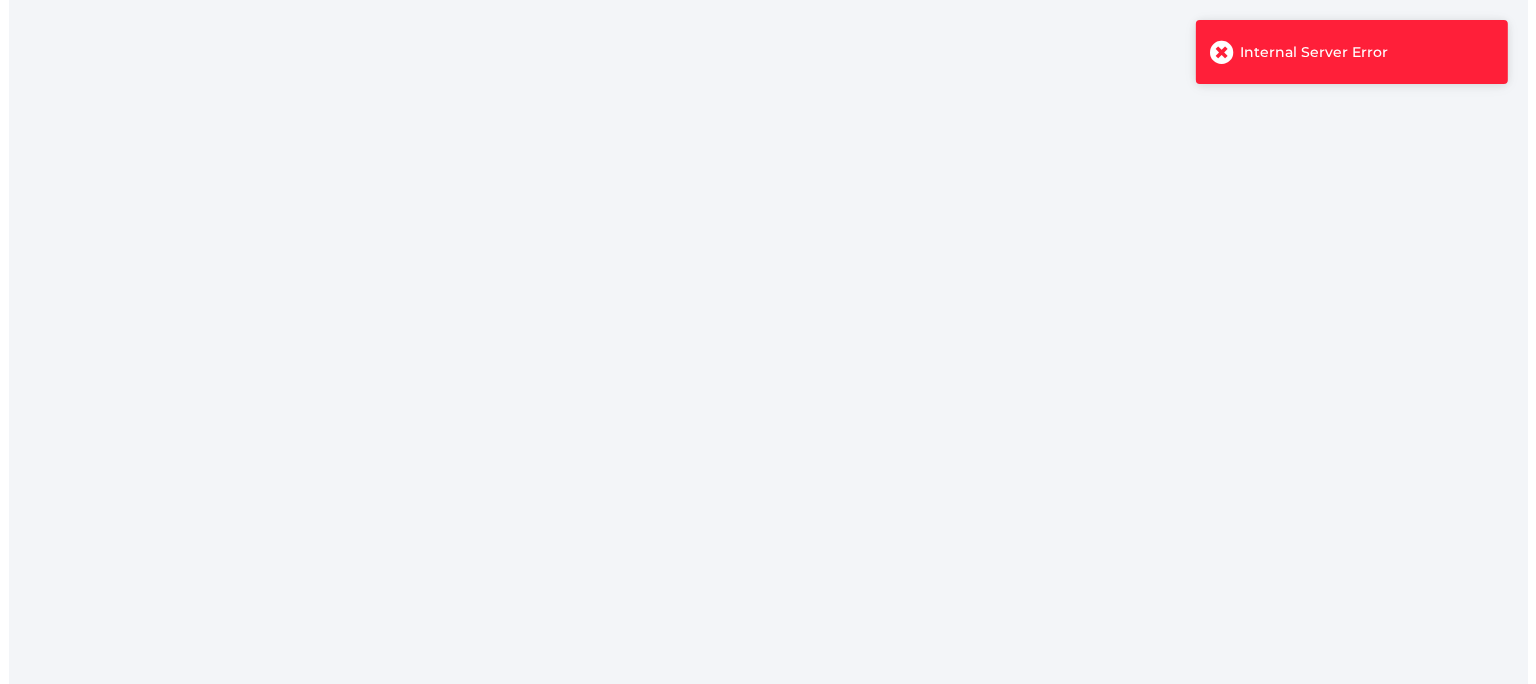 scroll, scrollTop: 0, scrollLeft: 0, axis: both 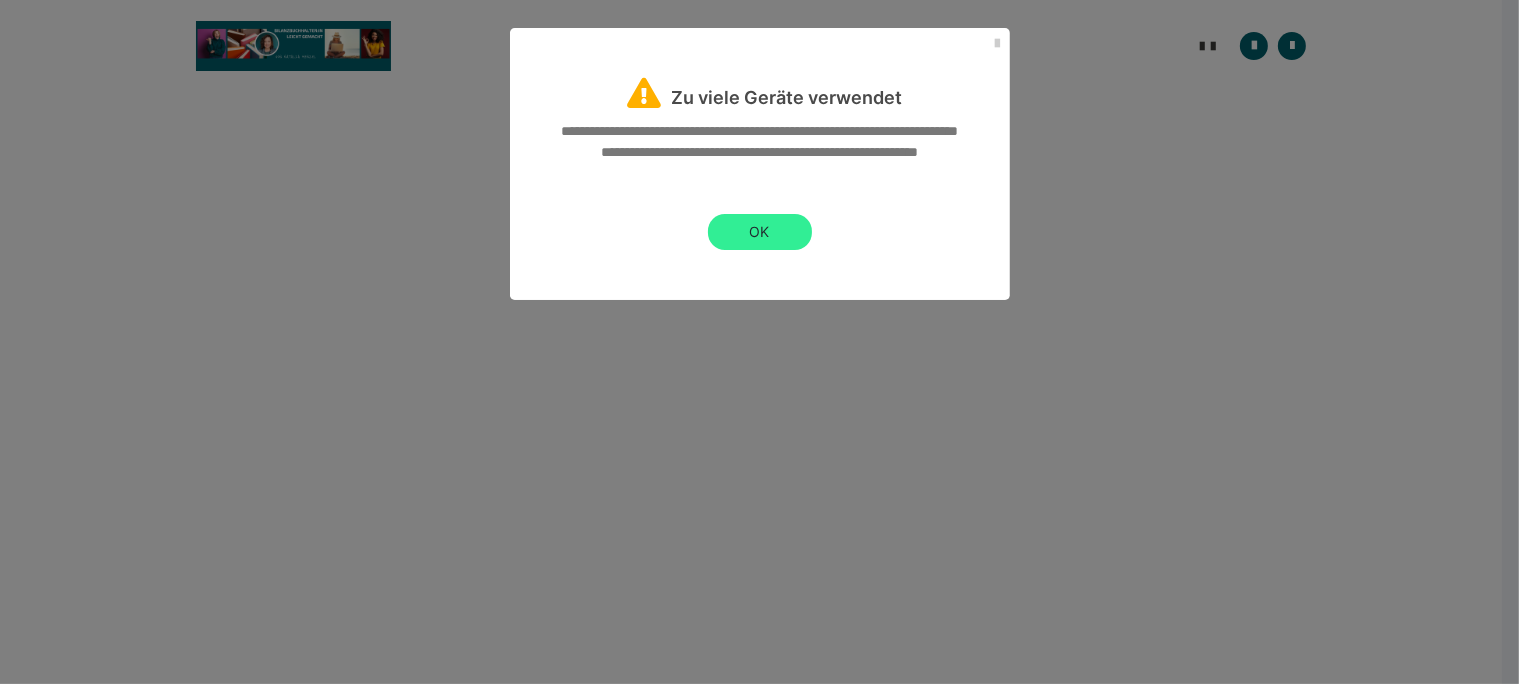 click on "OK" at bounding box center (760, 232) 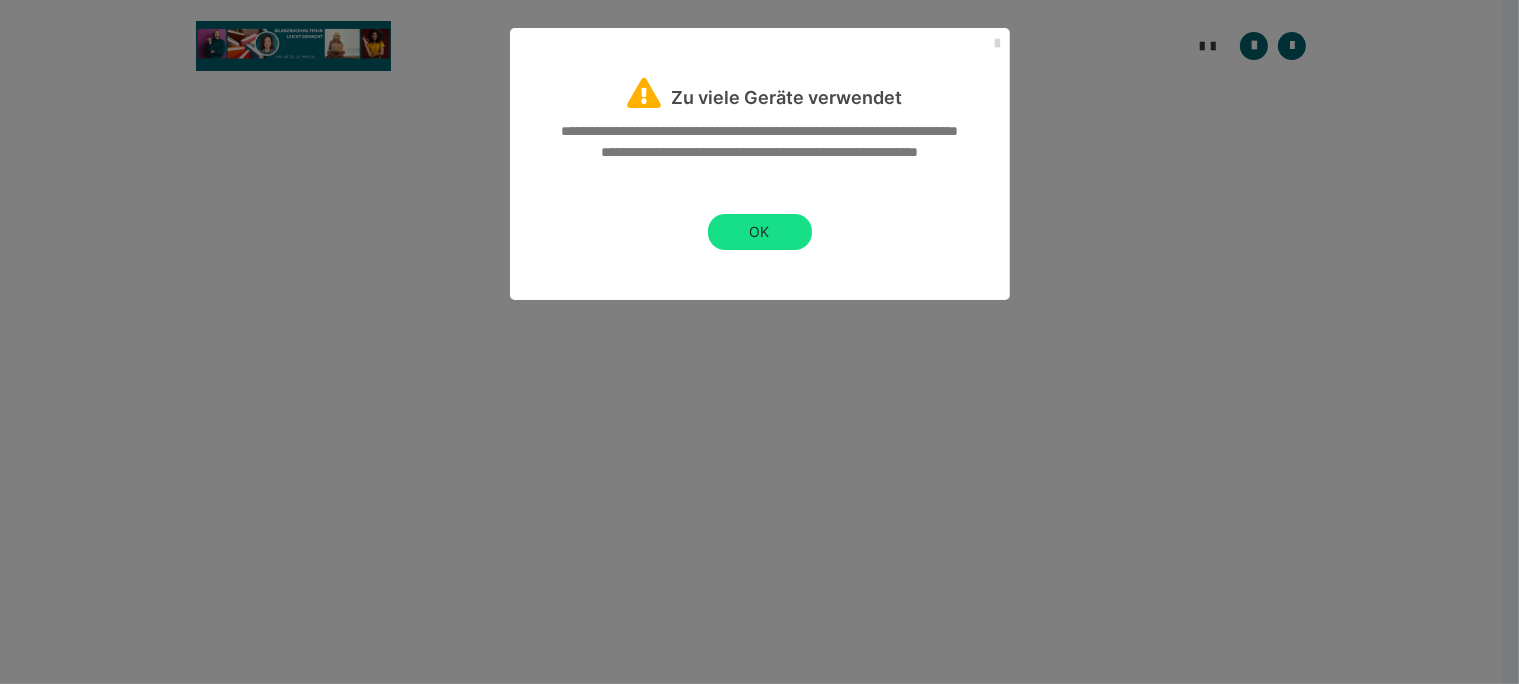 click at bounding box center [998, 44] 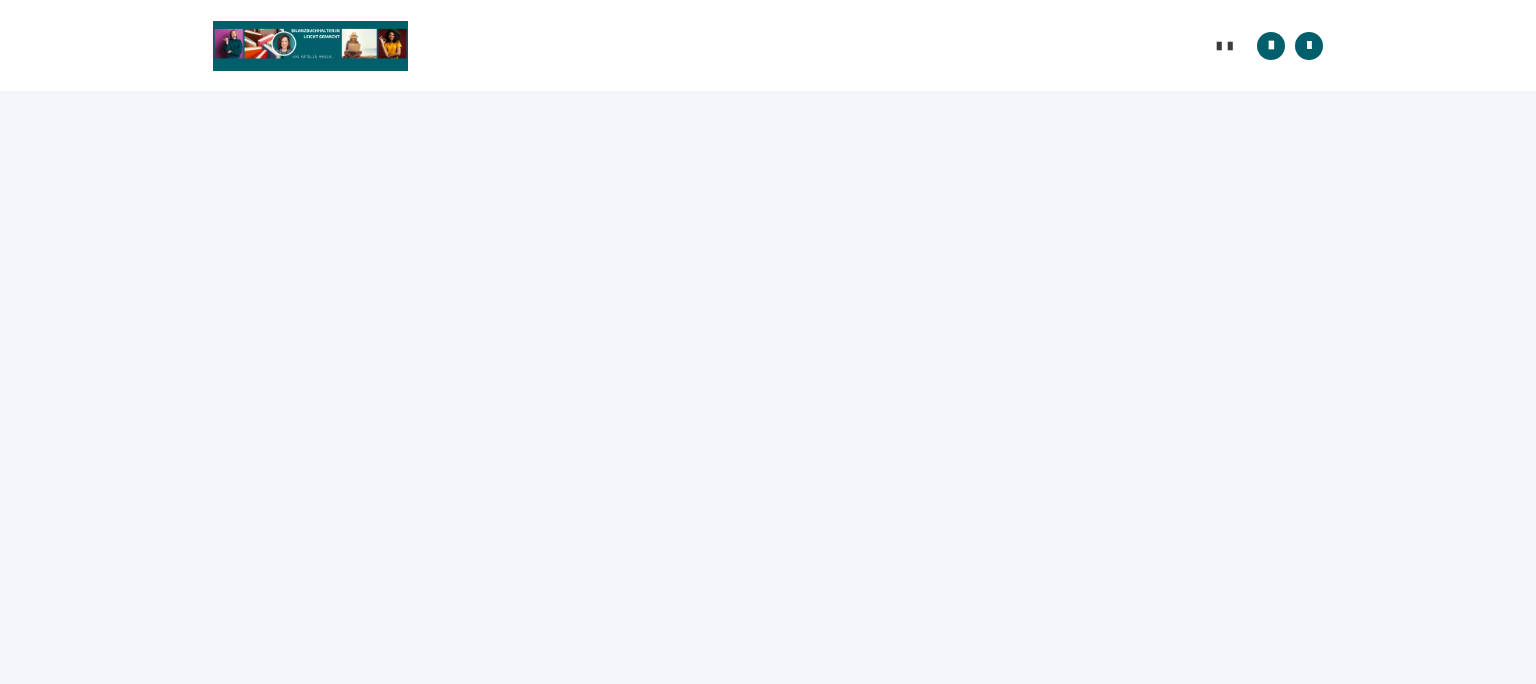 click on "**********" at bounding box center (1262, 46) 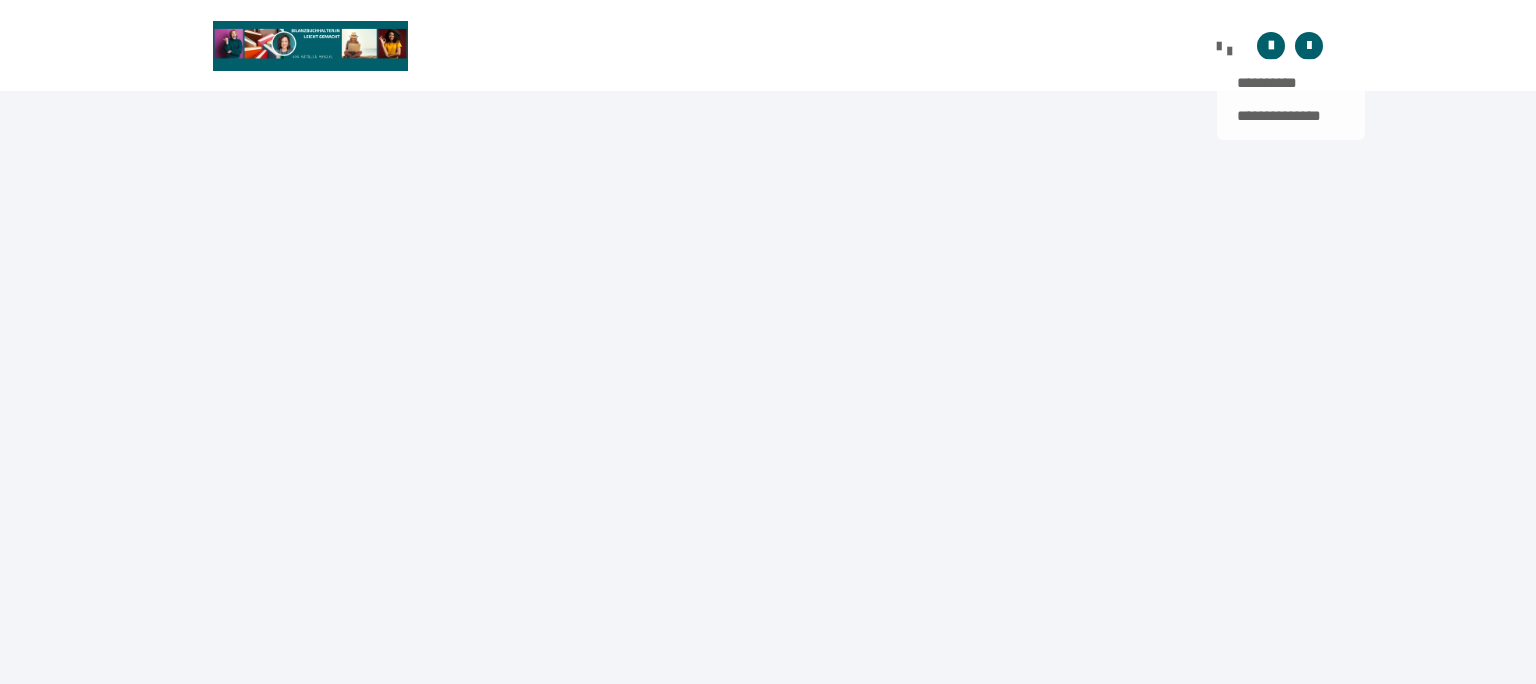 click at bounding box center (1219, 45) 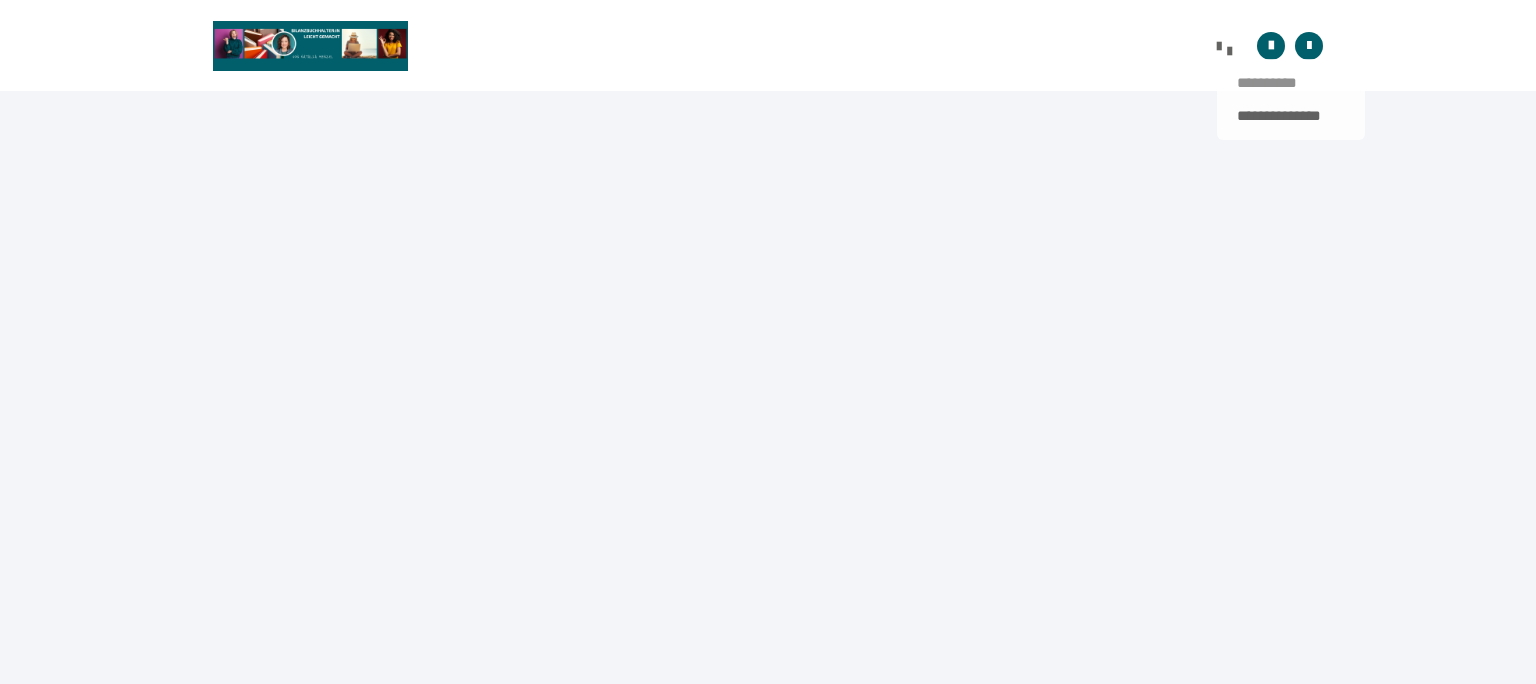 click on "**********" at bounding box center [1291, 83] 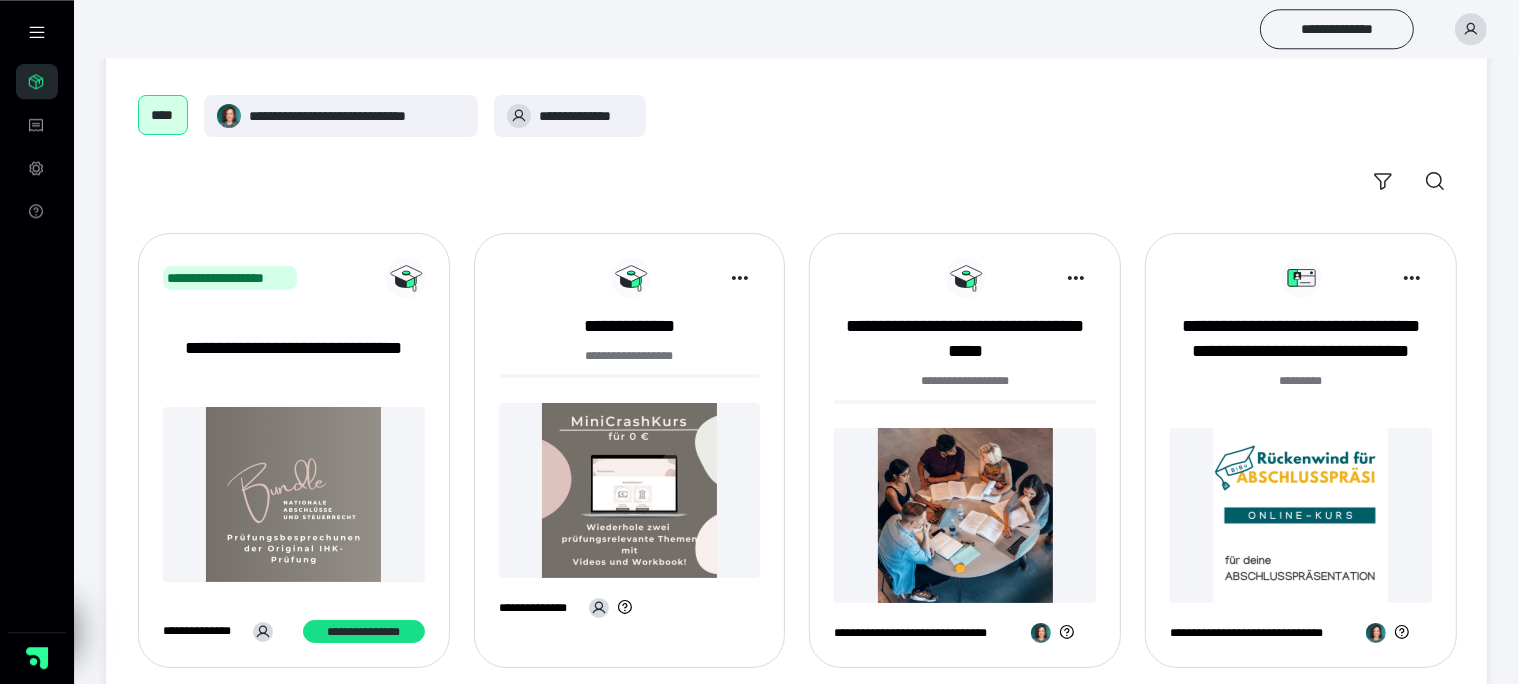 scroll, scrollTop: 105, scrollLeft: 0, axis: vertical 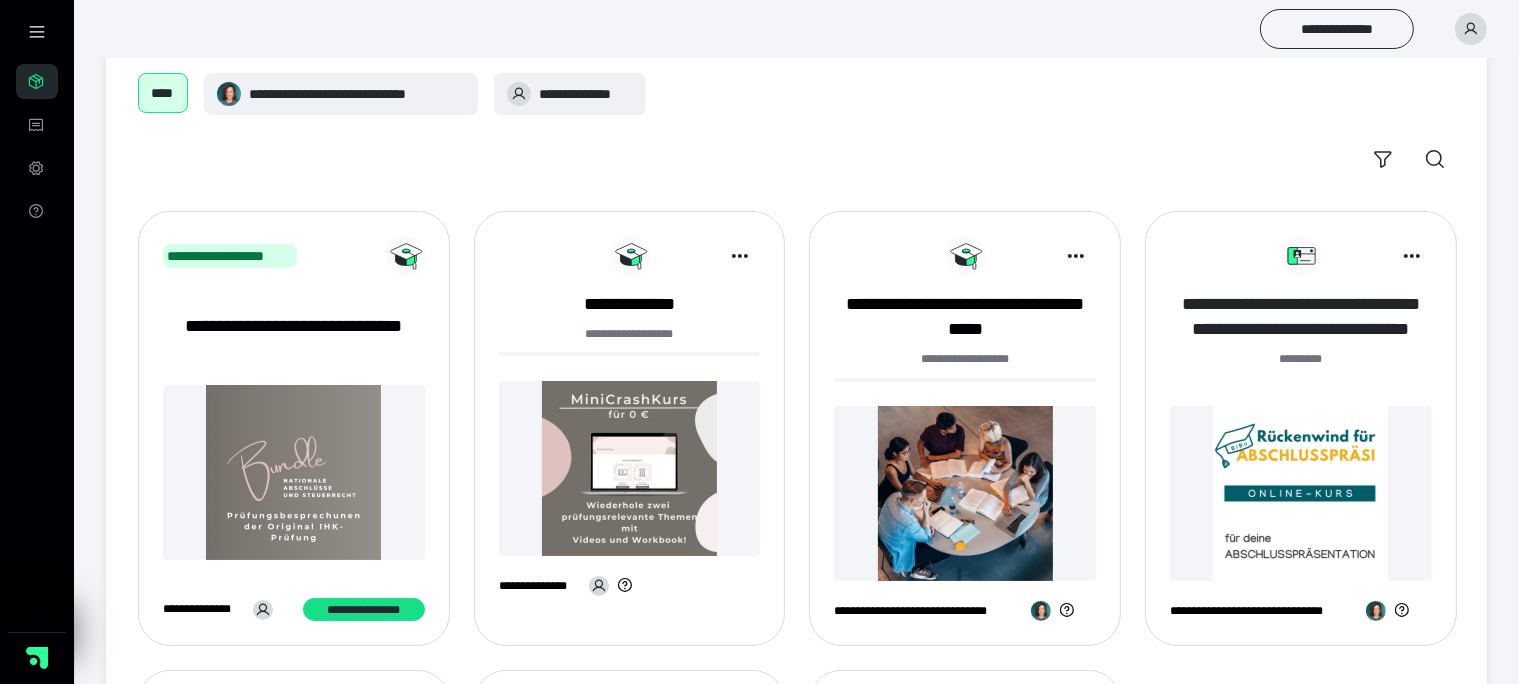 click on "**********" at bounding box center [1301, 317] 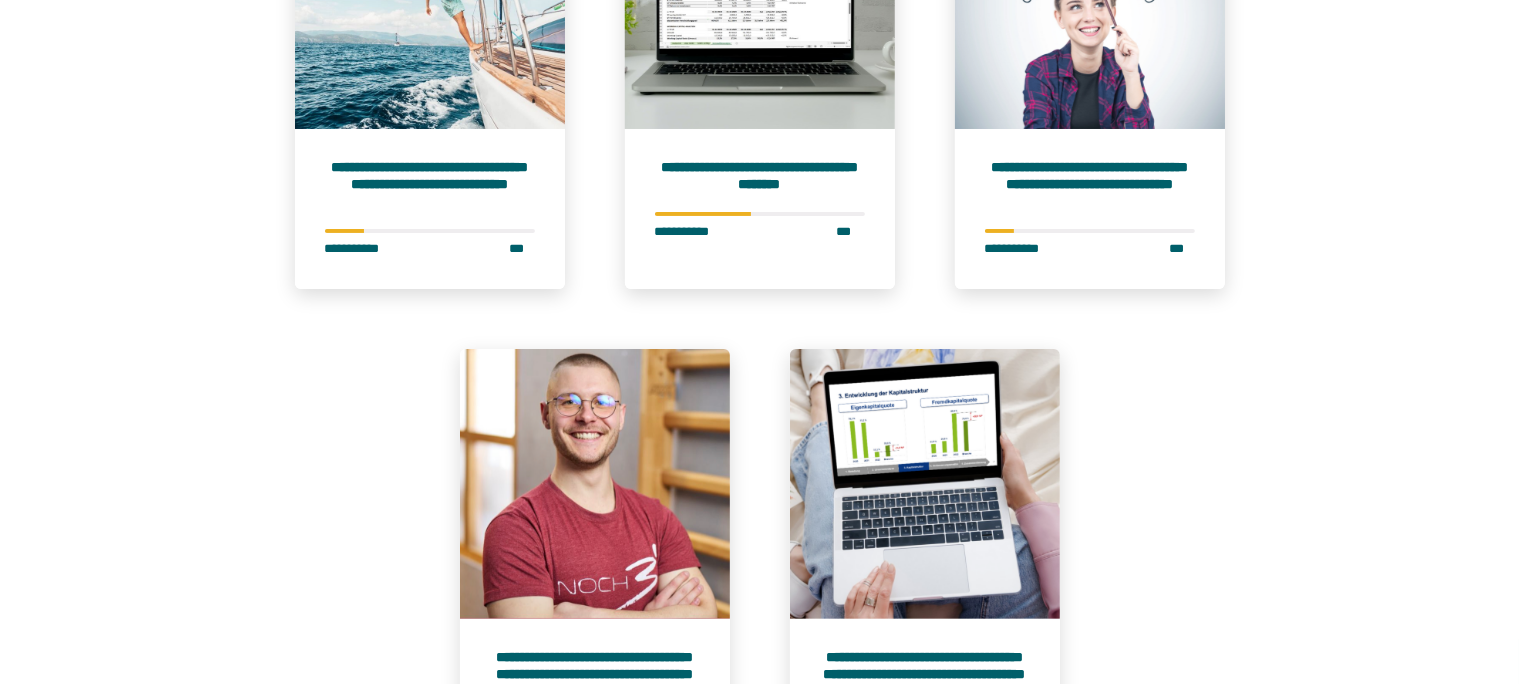 scroll, scrollTop: 316, scrollLeft: 0, axis: vertical 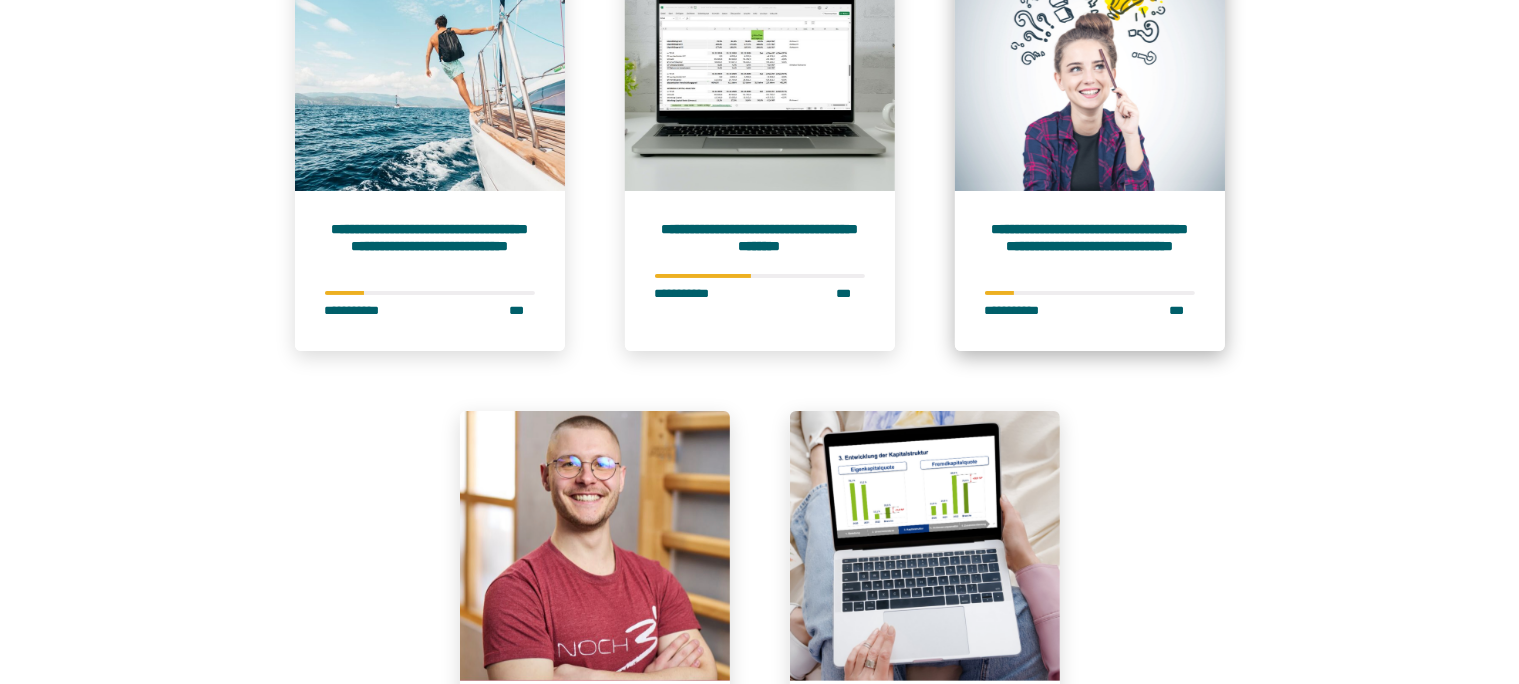 click on "**********" at bounding box center [1090, 246] 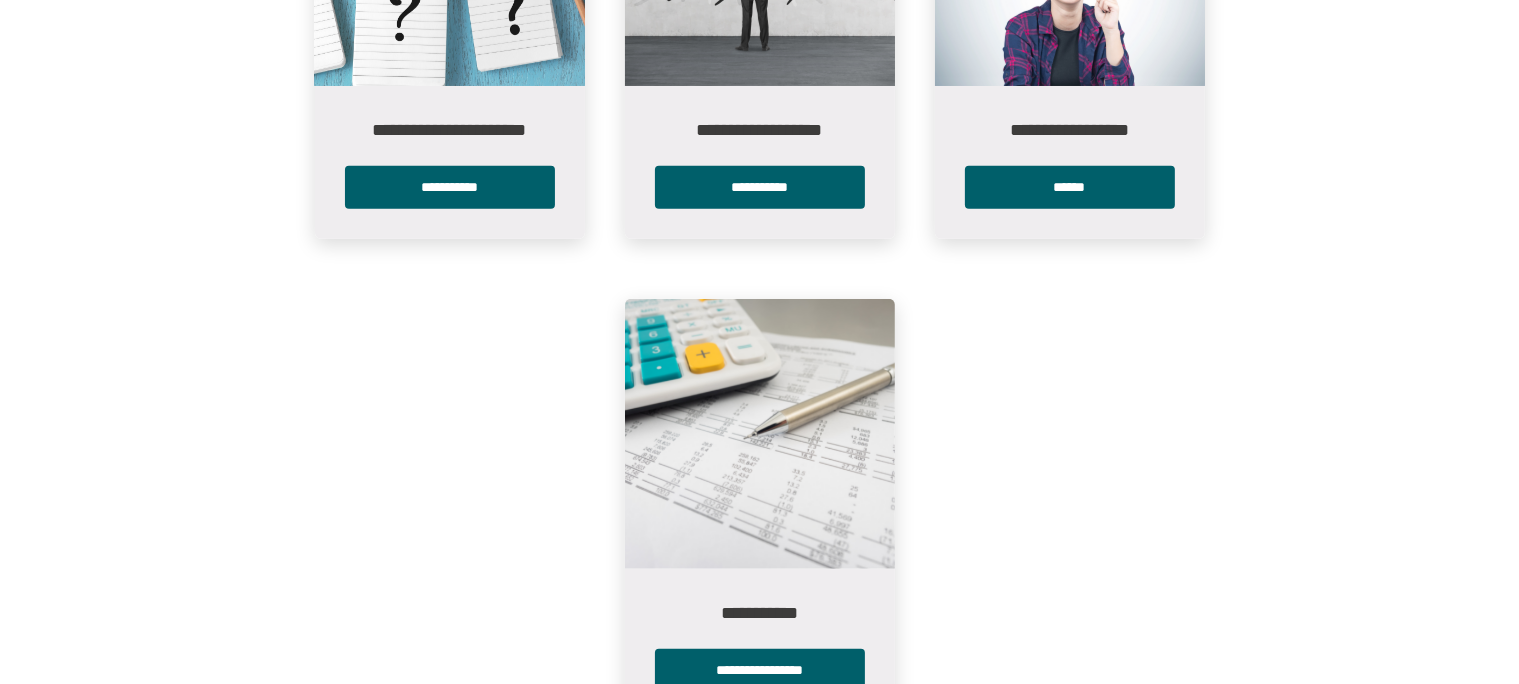 scroll, scrollTop: 689, scrollLeft: 0, axis: vertical 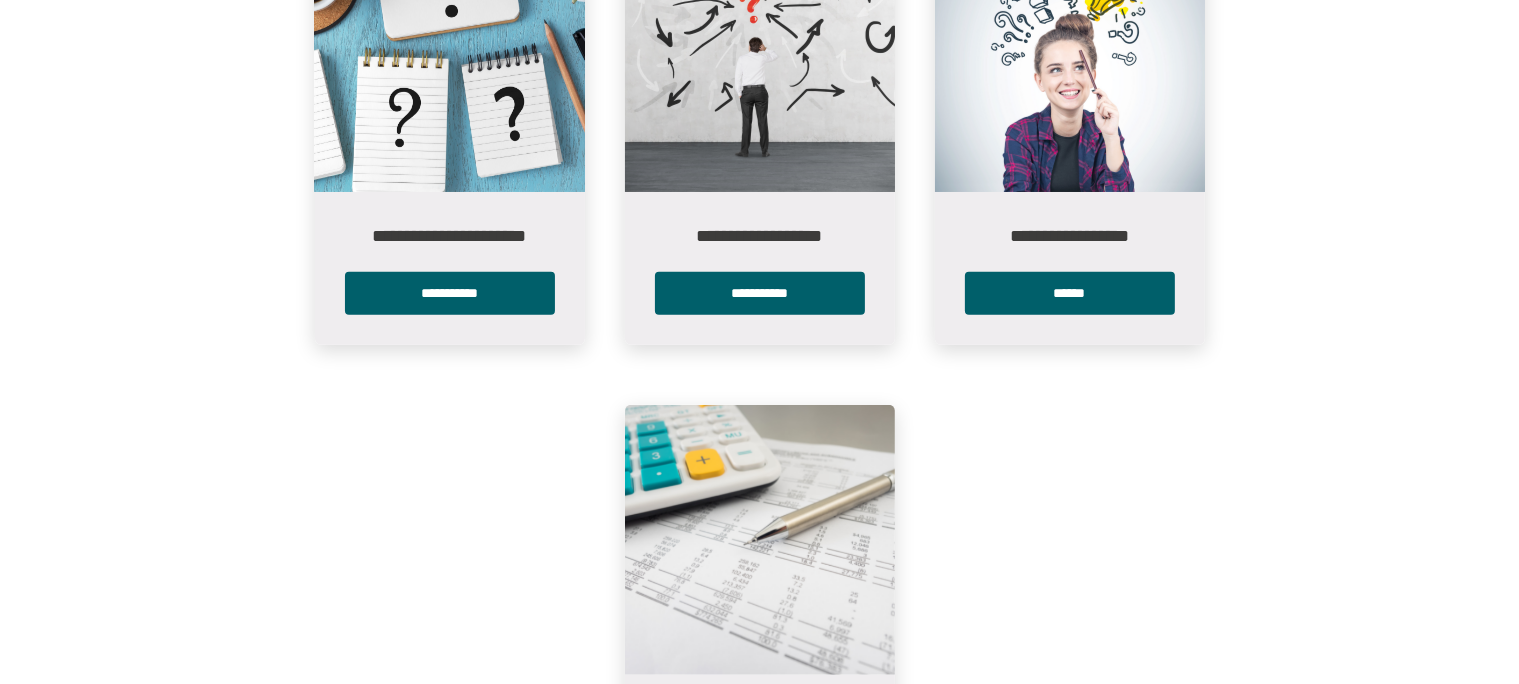 click on "**********" at bounding box center (760, 237) 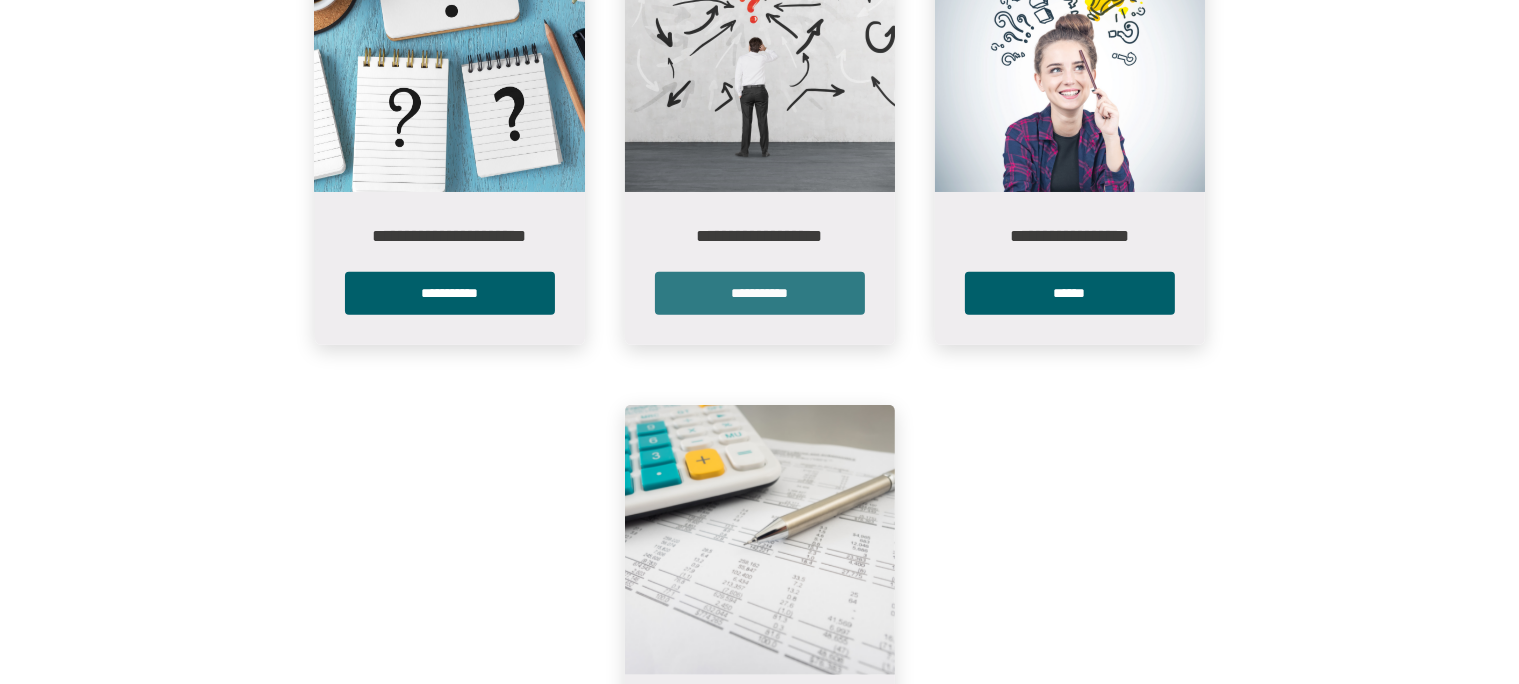 click on "**********" at bounding box center [760, 293] 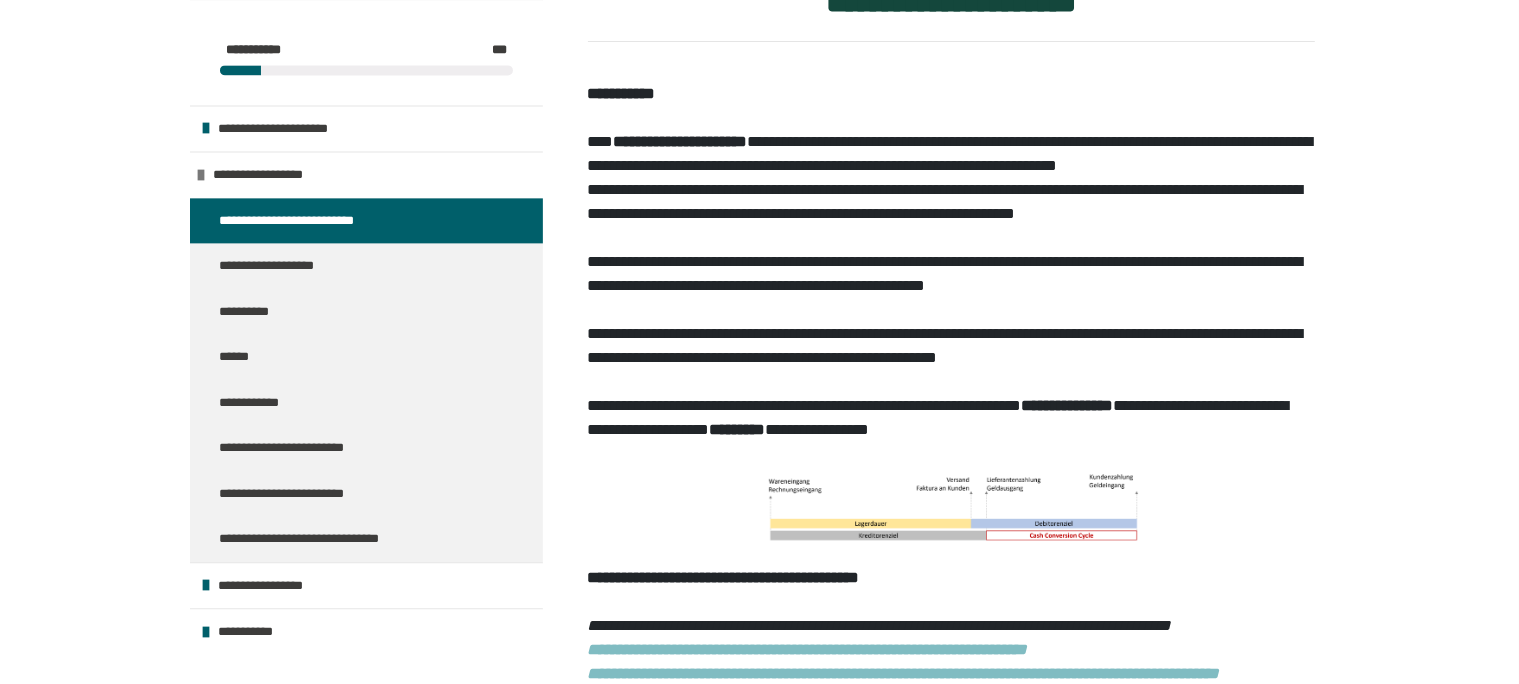 scroll, scrollTop: 528, scrollLeft: 0, axis: vertical 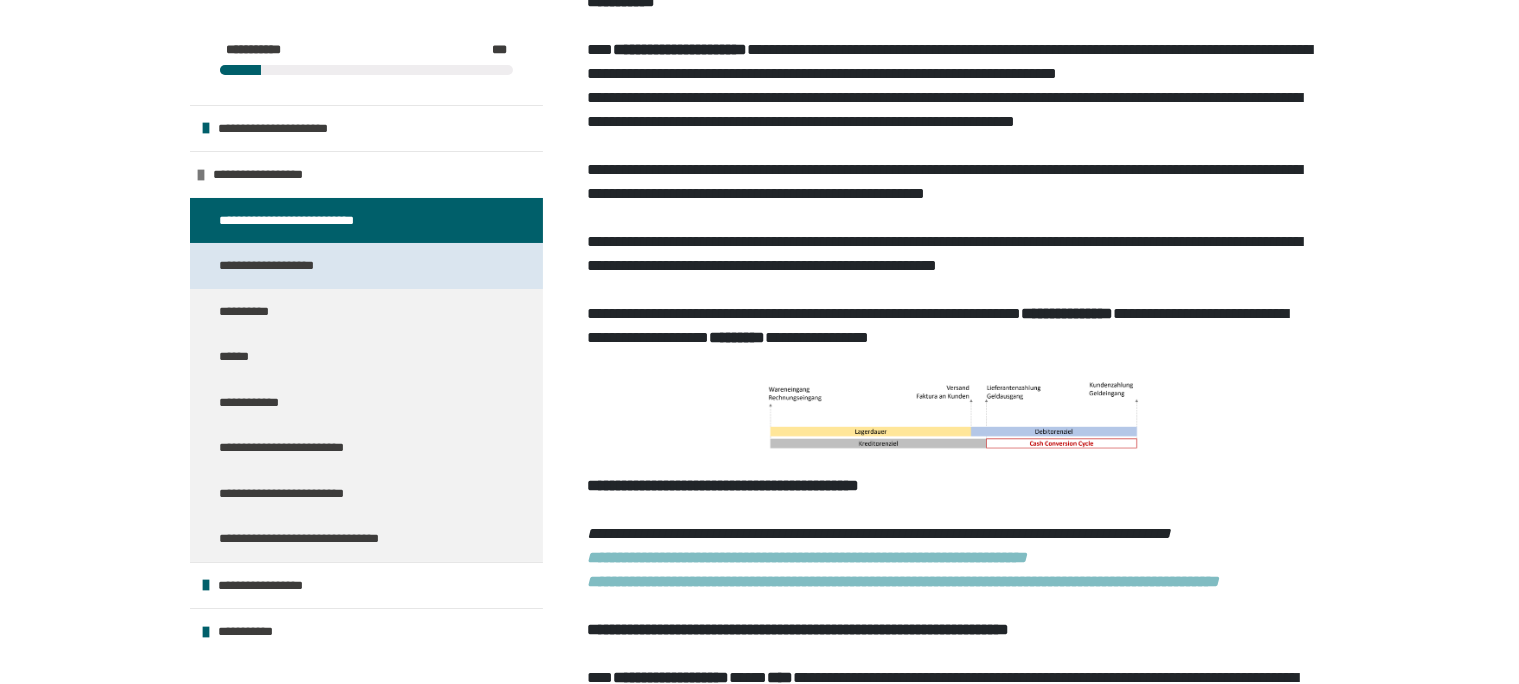 click on "**********" at bounding box center [280, 266] 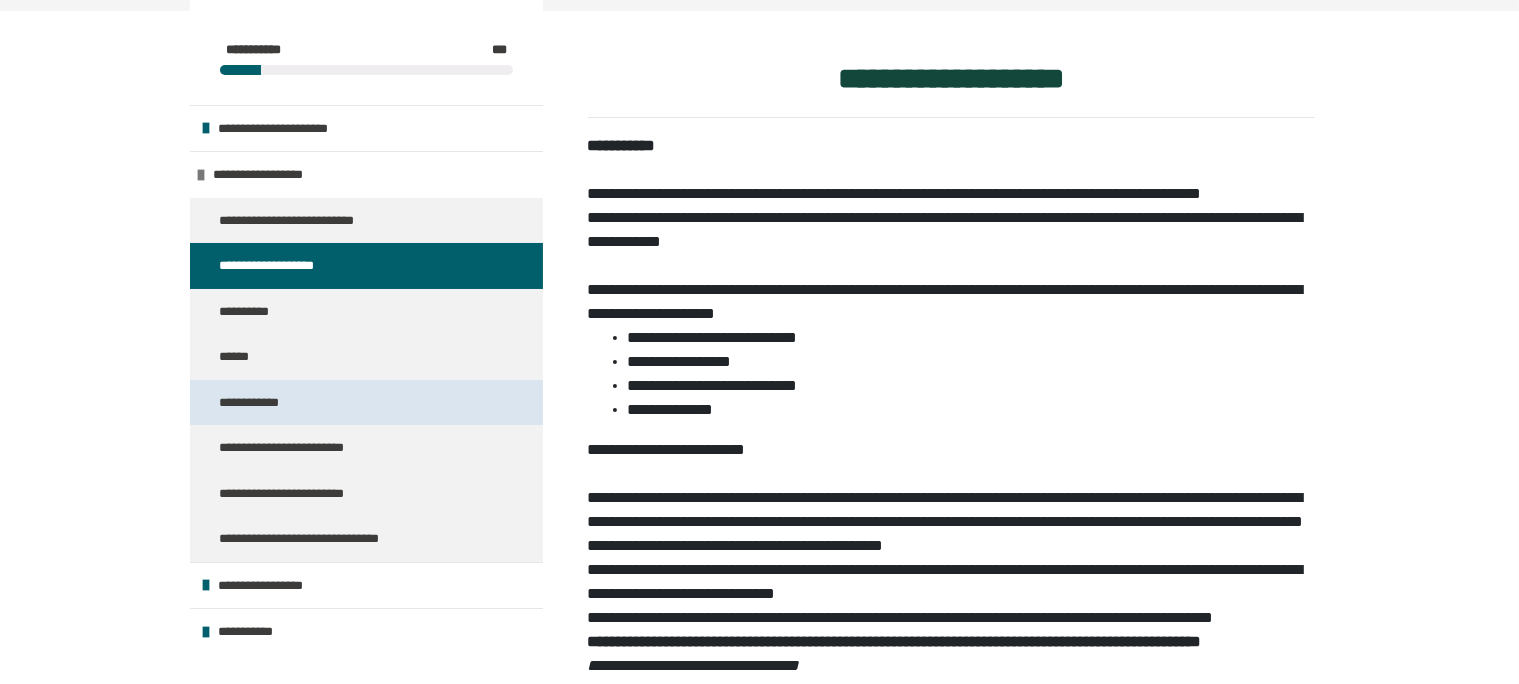 click on "**********" at bounding box center [254, 403] 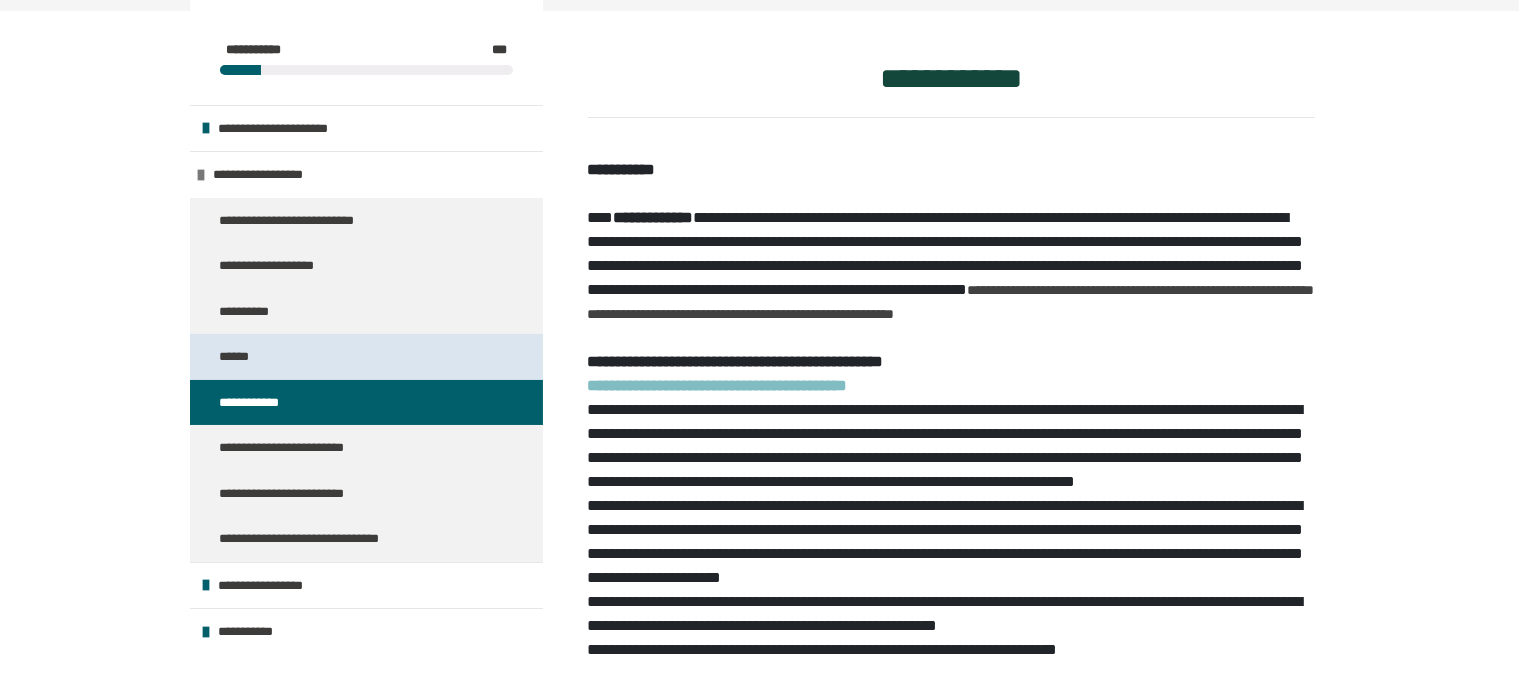 click on "******" at bounding box center [239, 357] 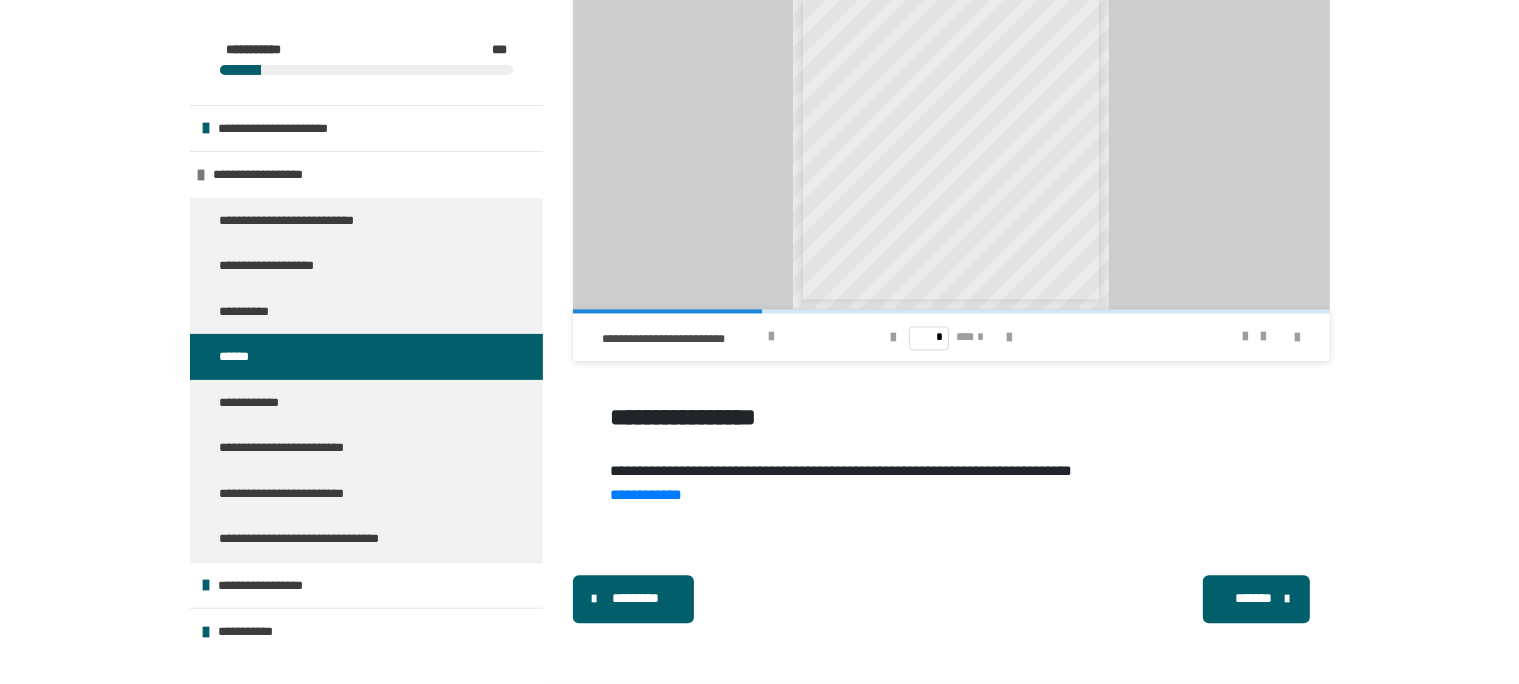 scroll, scrollTop: 4373, scrollLeft: 0, axis: vertical 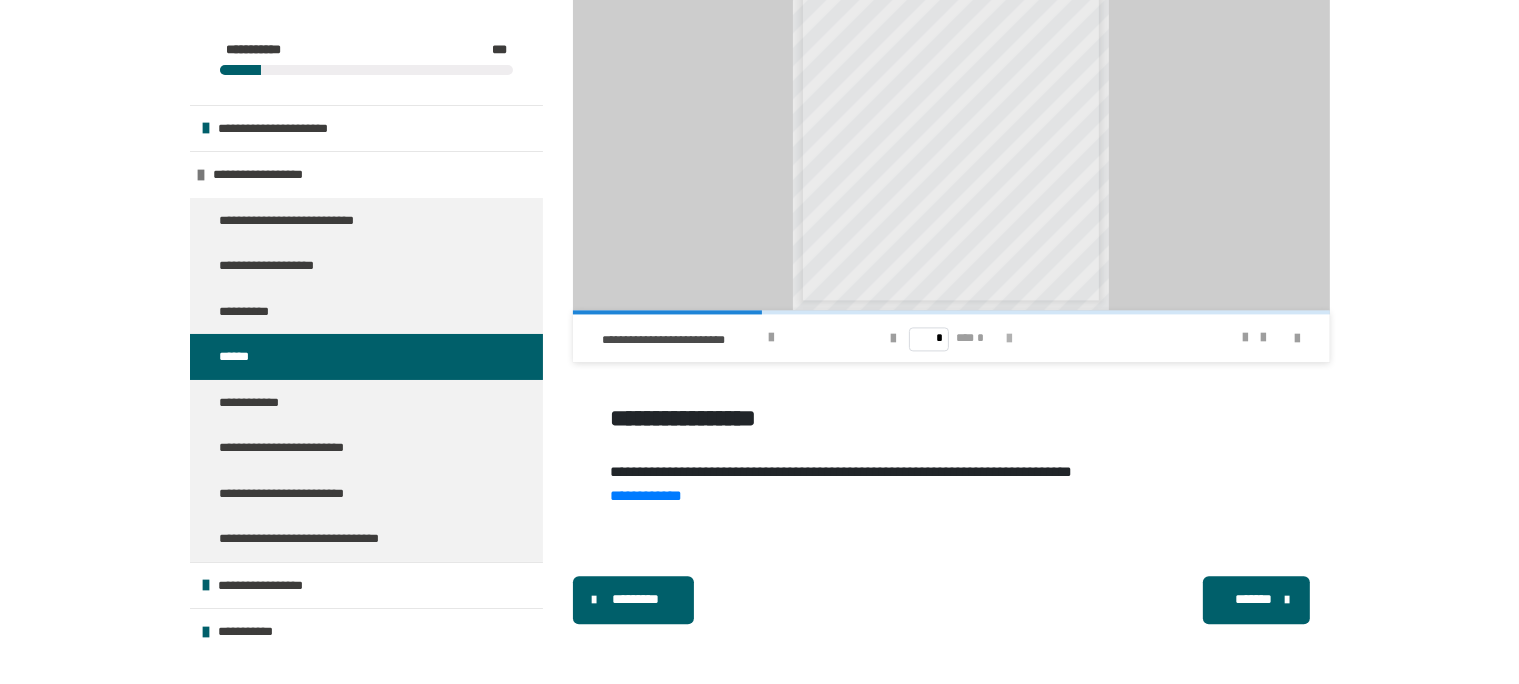 click at bounding box center (1009, 339) 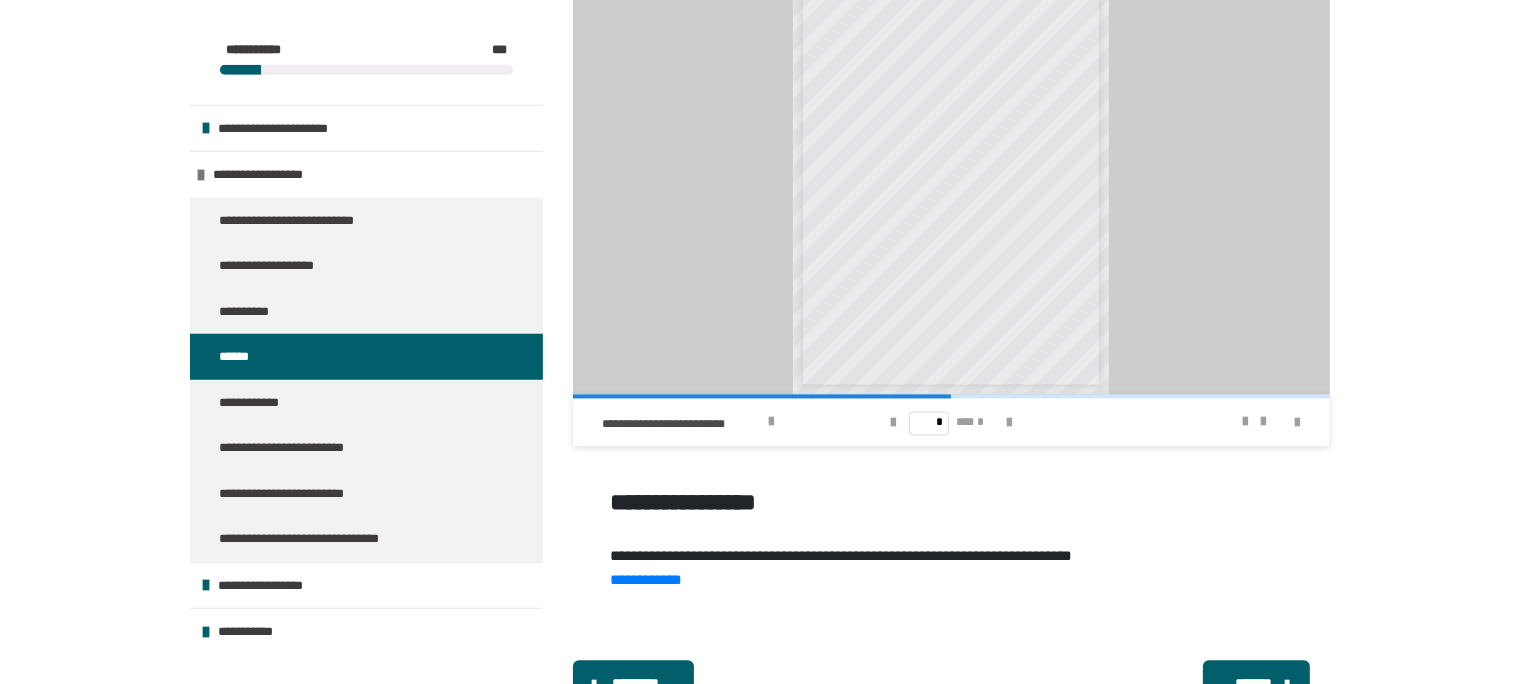 scroll, scrollTop: 4162, scrollLeft: 0, axis: vertical 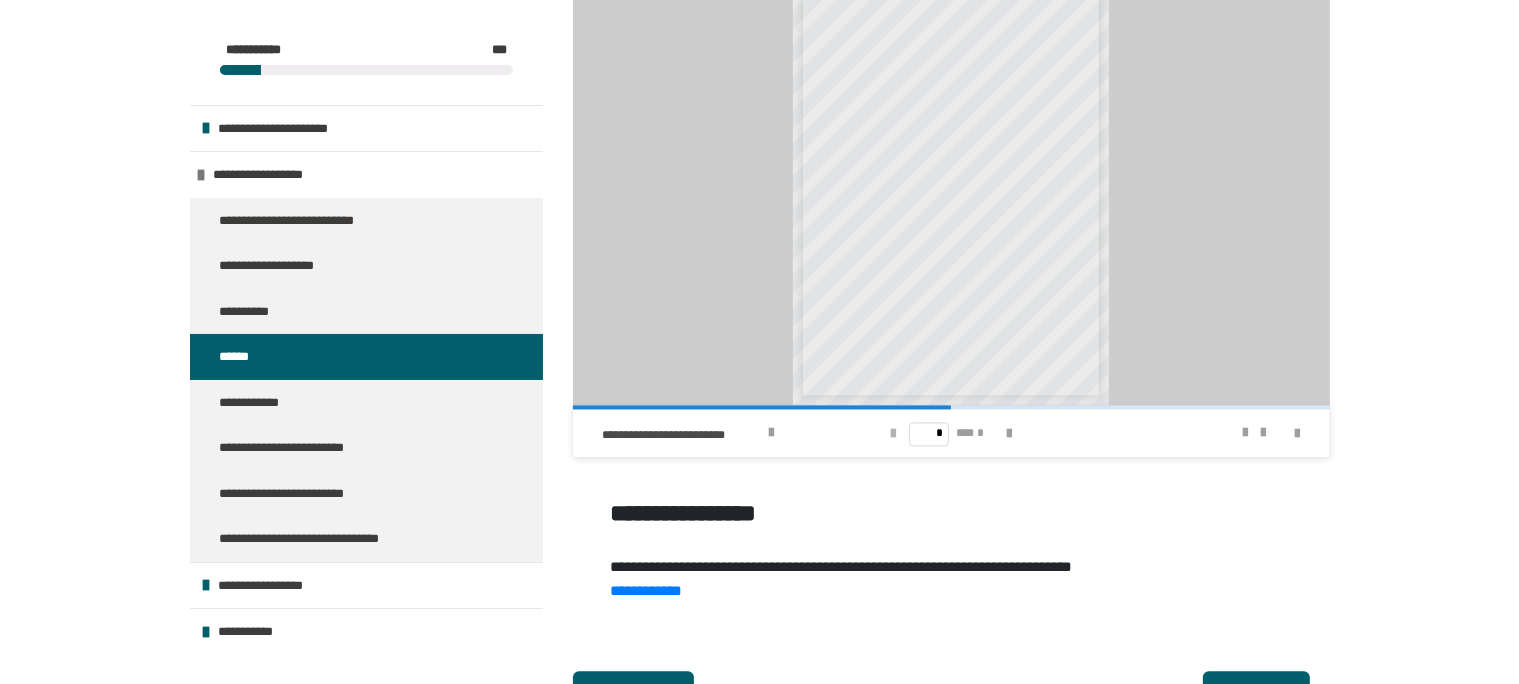 click at bounding box center (893, 434) 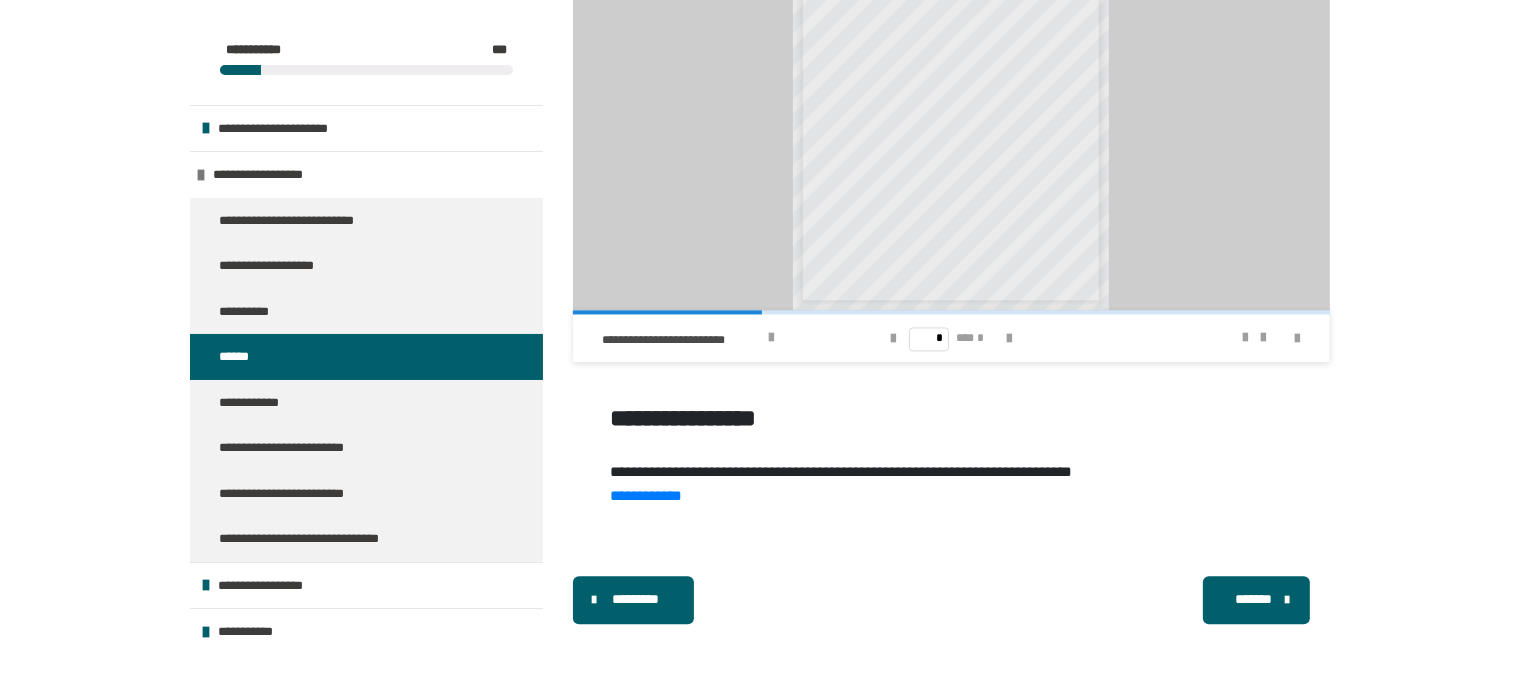 scroll, scrollTop: 4416, scrollLeft: 0, axis: vertical 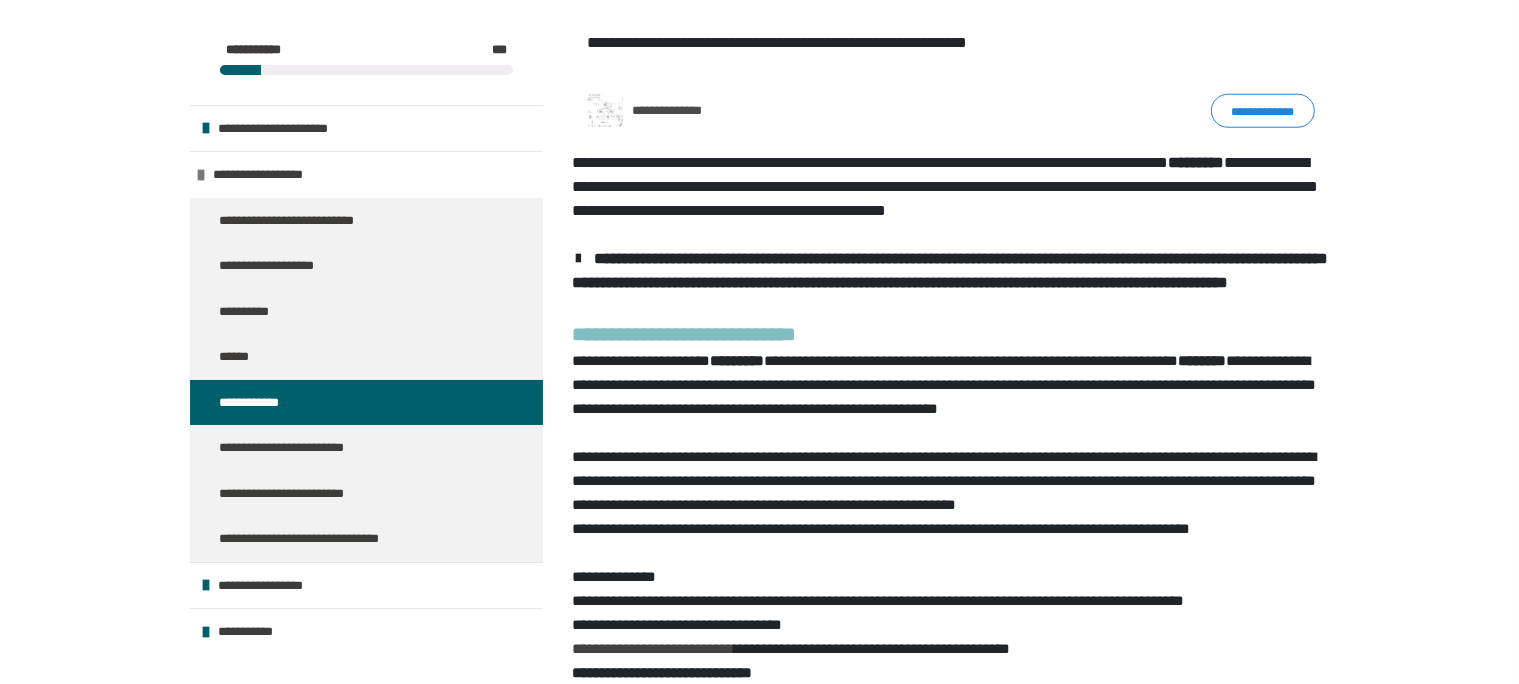 click on "**********" at bounding box center (1263, 111) 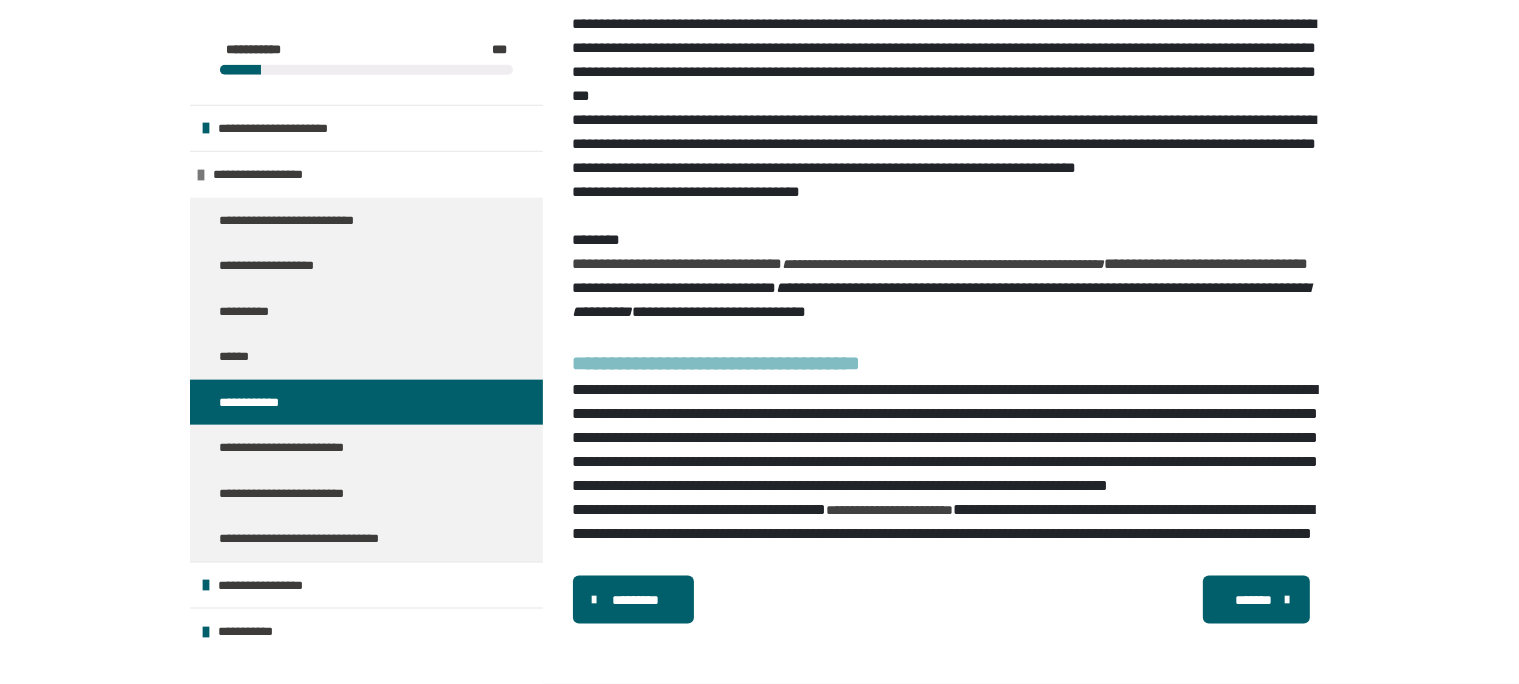 scroll, scrollTop: 3115, scrollLeft: 0, axis: vertical 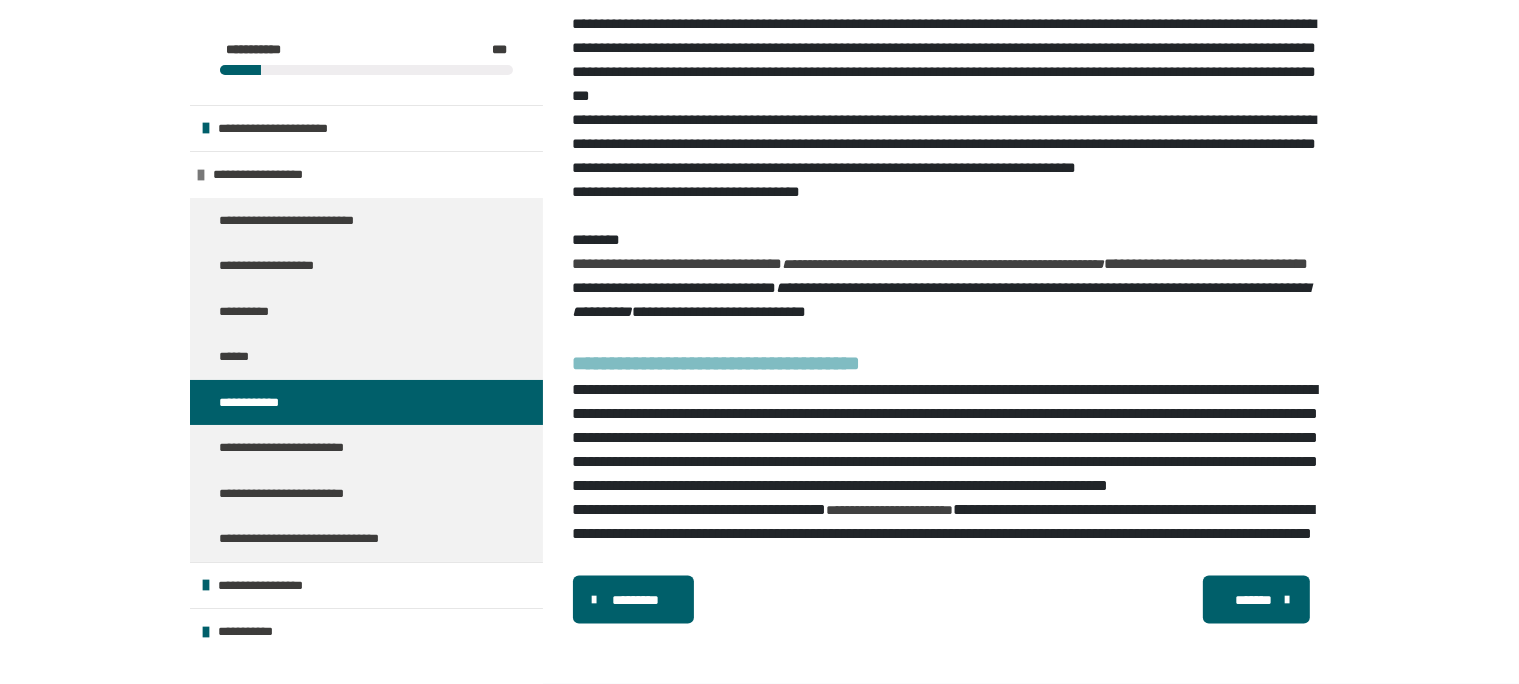 click on "*******" at bounding box center [1254, 600] 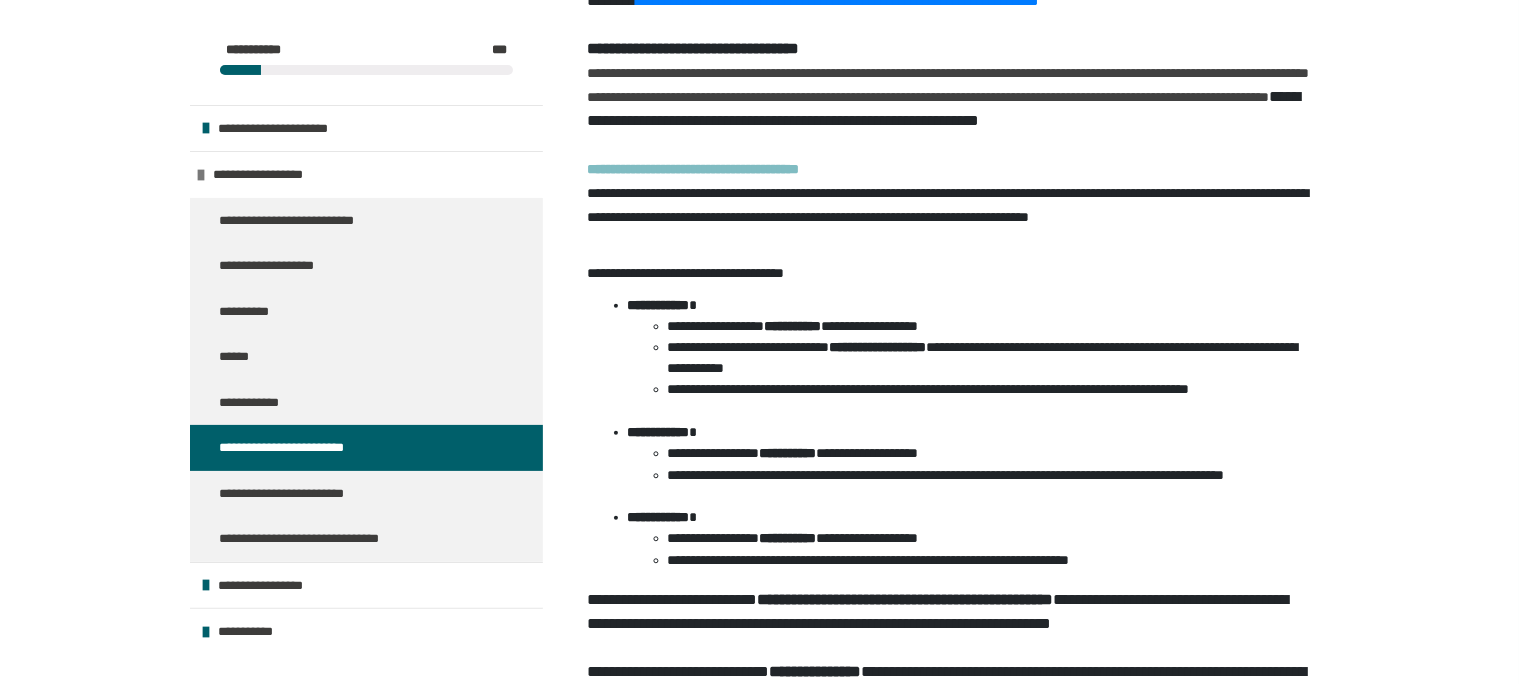scroll, scrollTop: 1161, scrollLeft: 0, axis: vertical 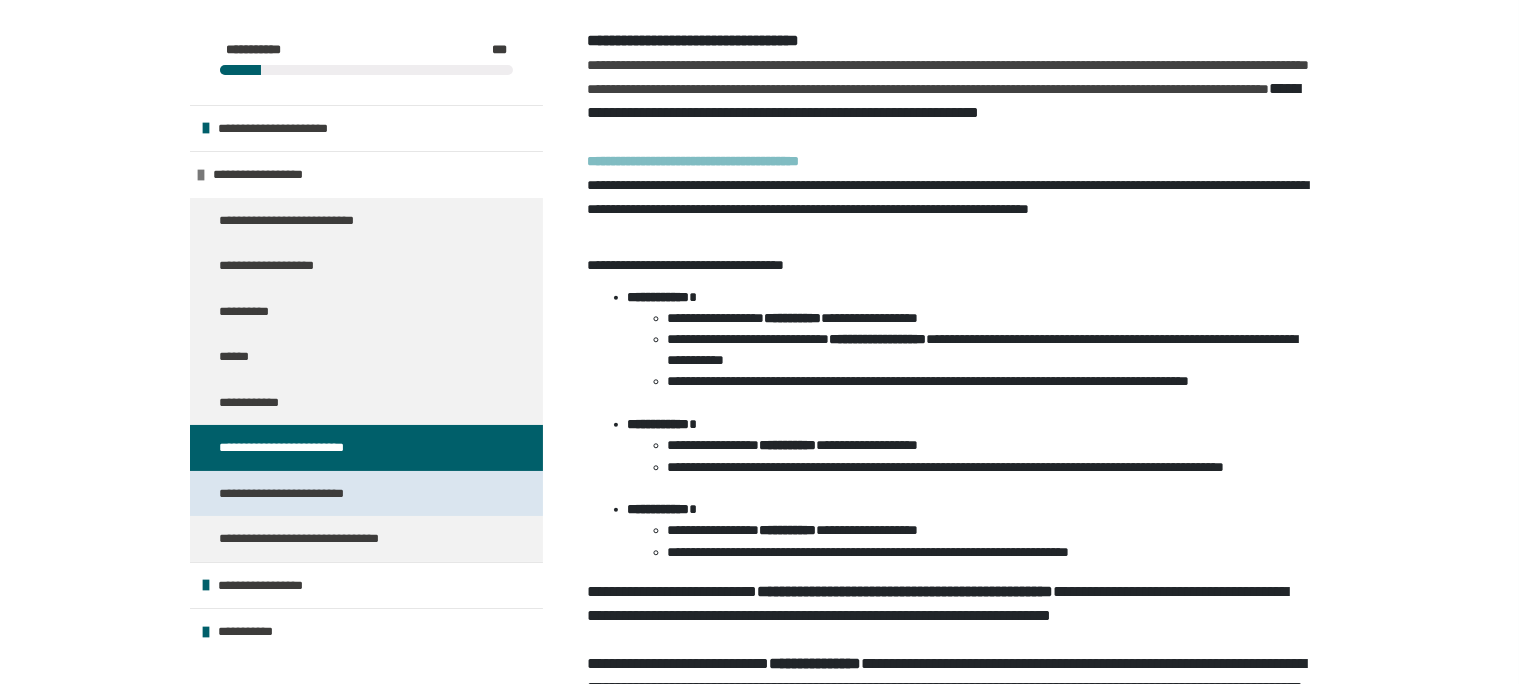 click on "**********" at bounding box center [296, 494] 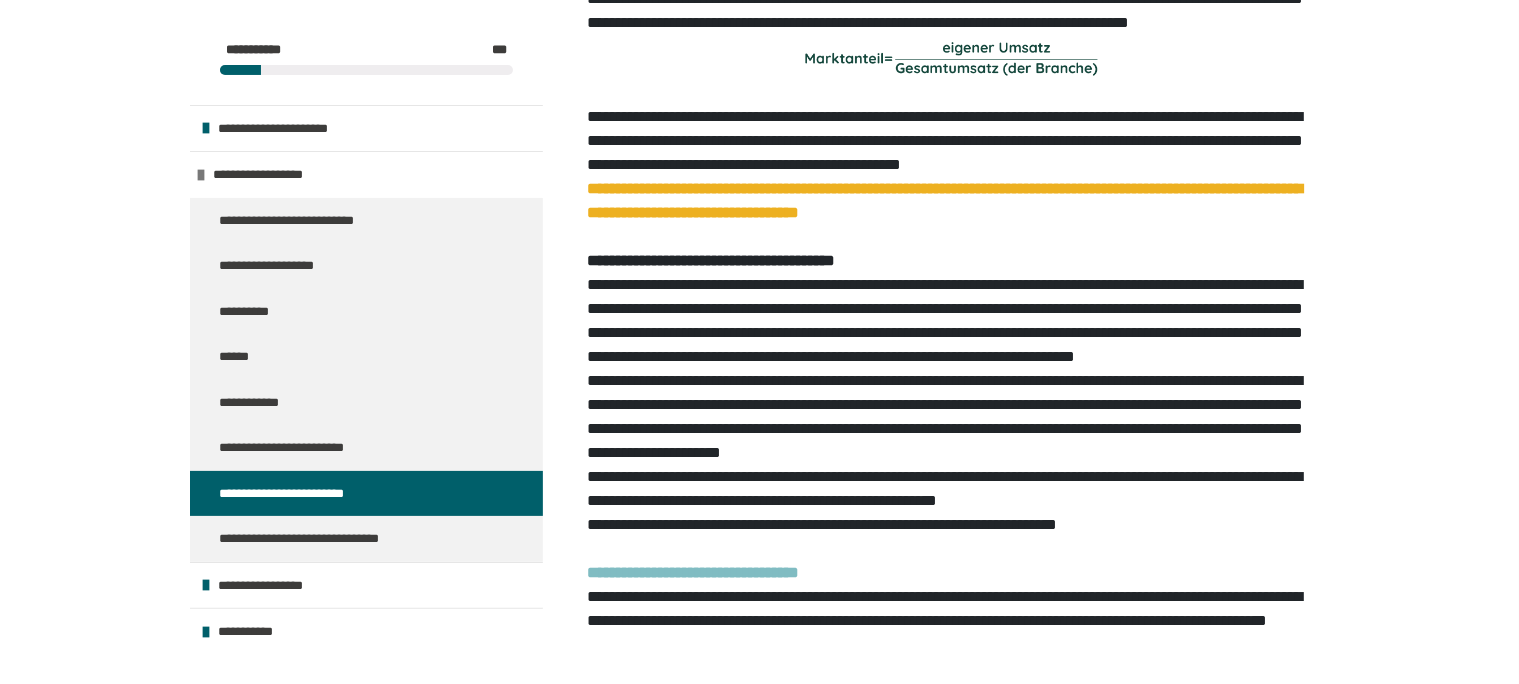 scroll, scrollTop: 677, scrollLeft: 0, axis: vertical 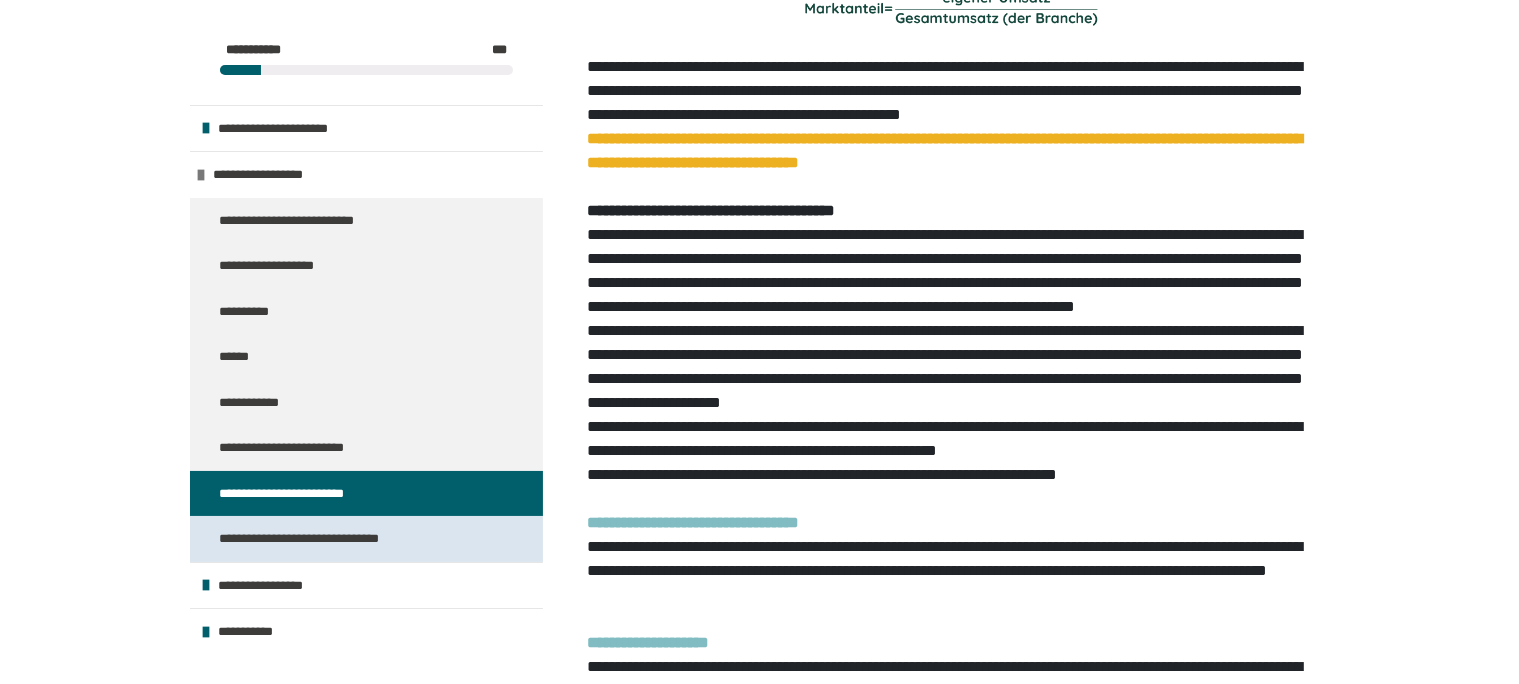 click on "**********" at bounding box center (321, 539) 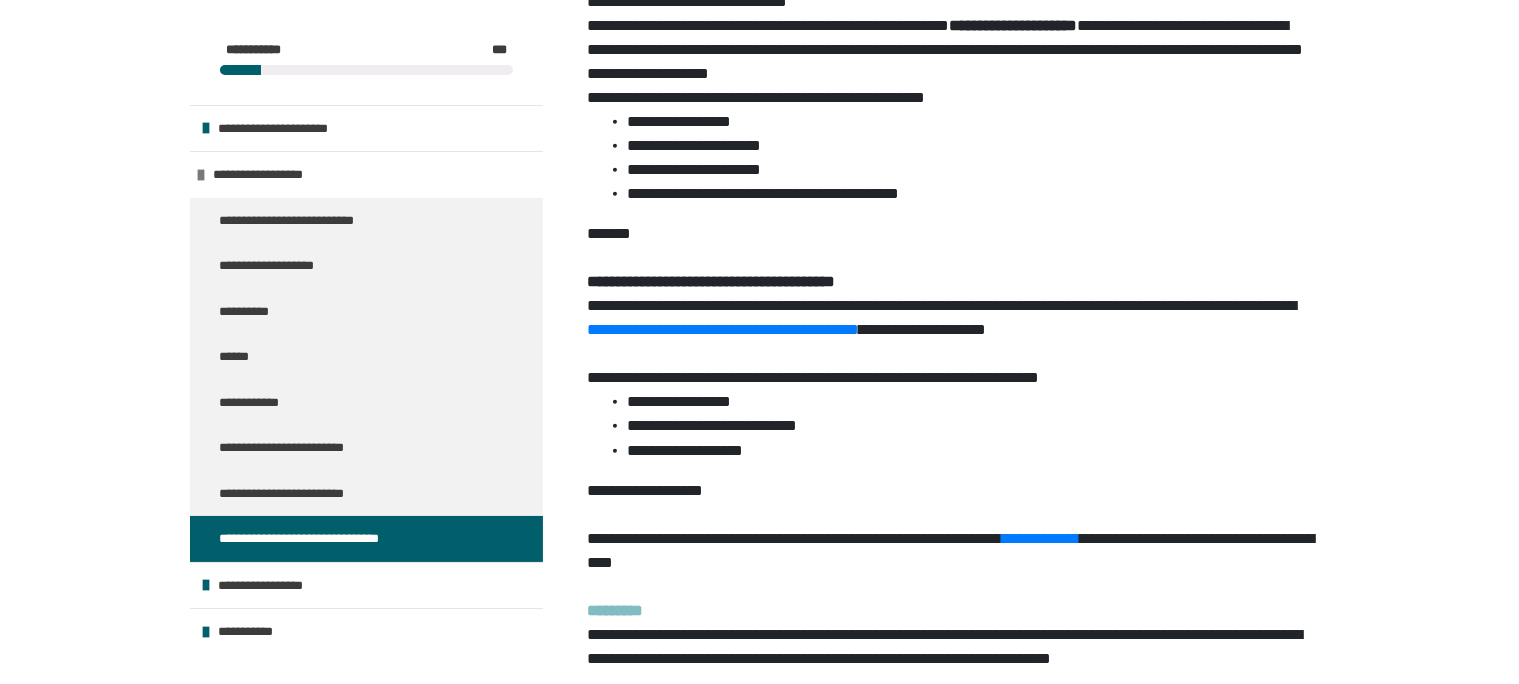 scroll, scrollTop: 994, scrollLeft: 0, axis: vertical 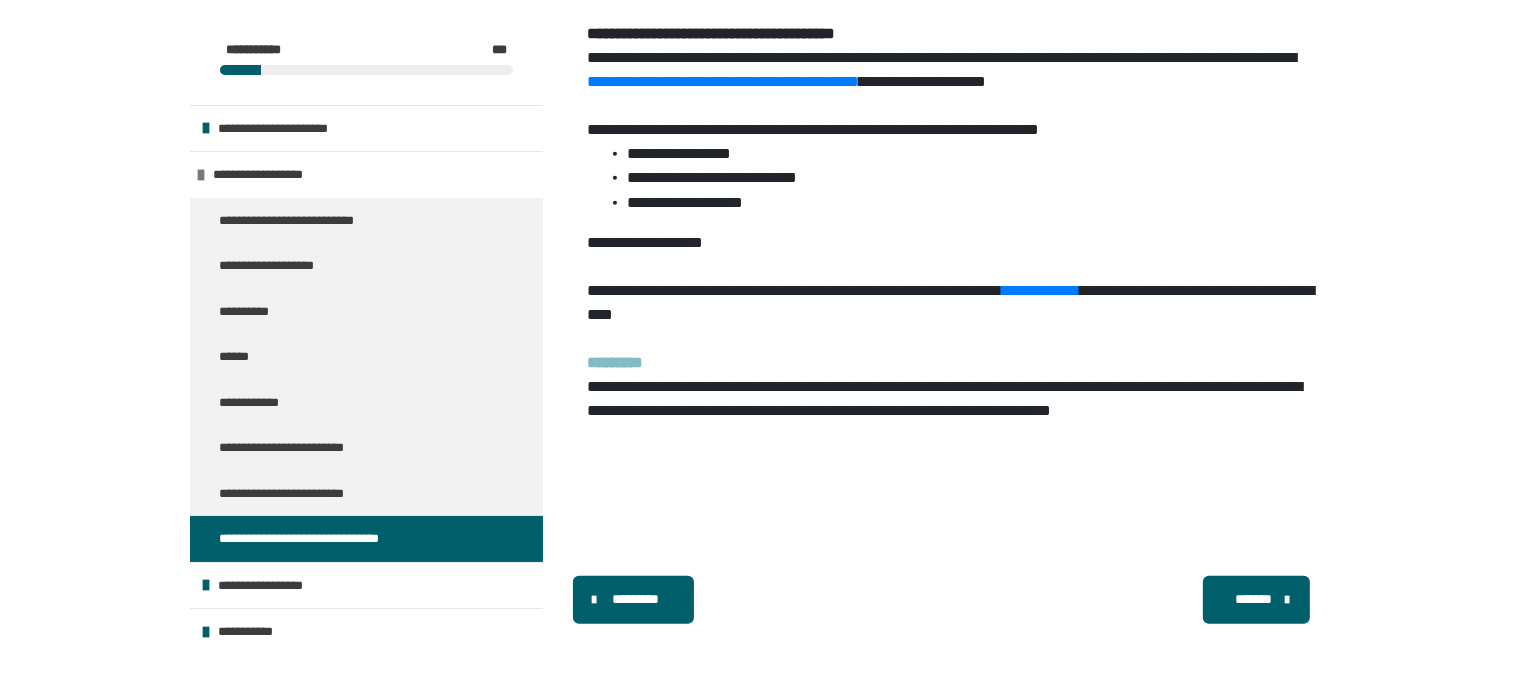 click on "*******" at bounding box center [1254, 599] 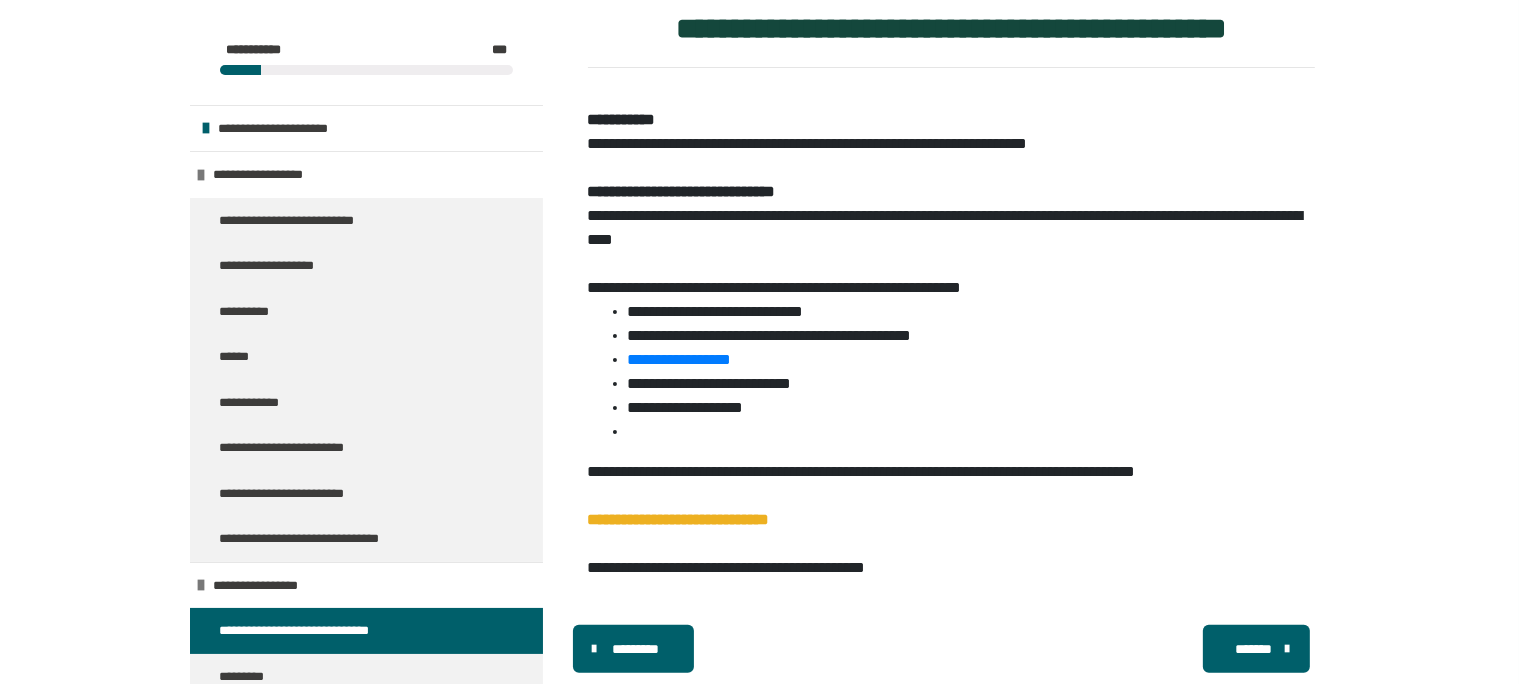 scroll, scrollTop: 464, scrollLeft: 0, axis: vertical 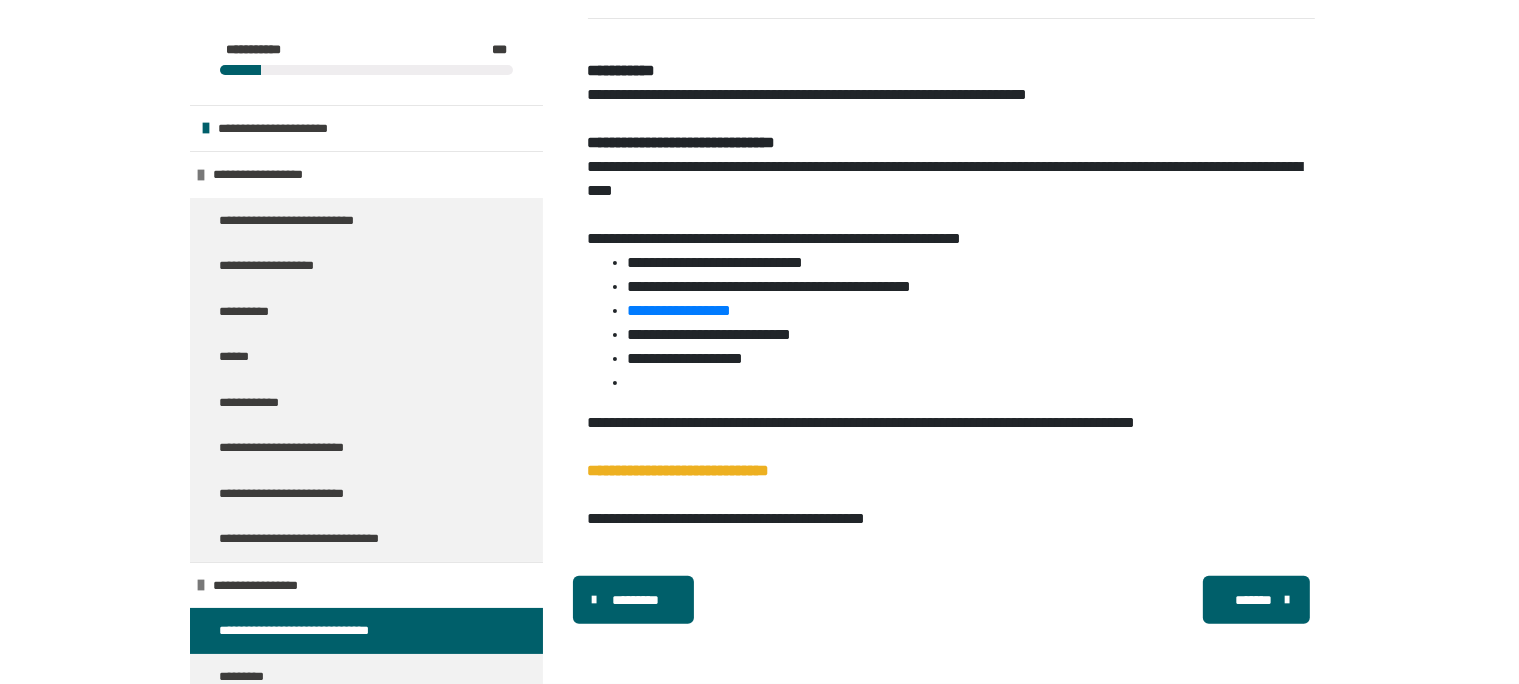click on "*******" at bounding box center (1254, 600) 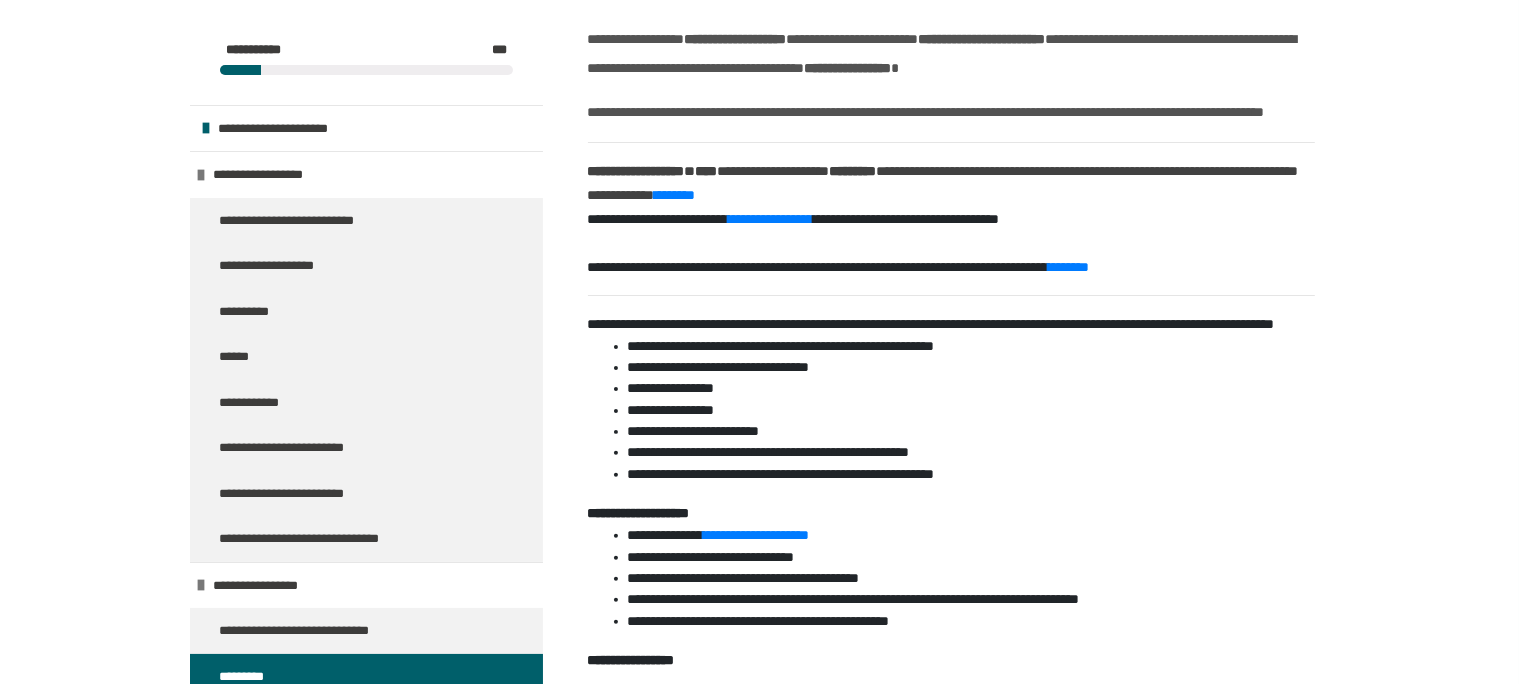 scroll, scrollTop: 569, scrollLeft: 0, axis: vertical 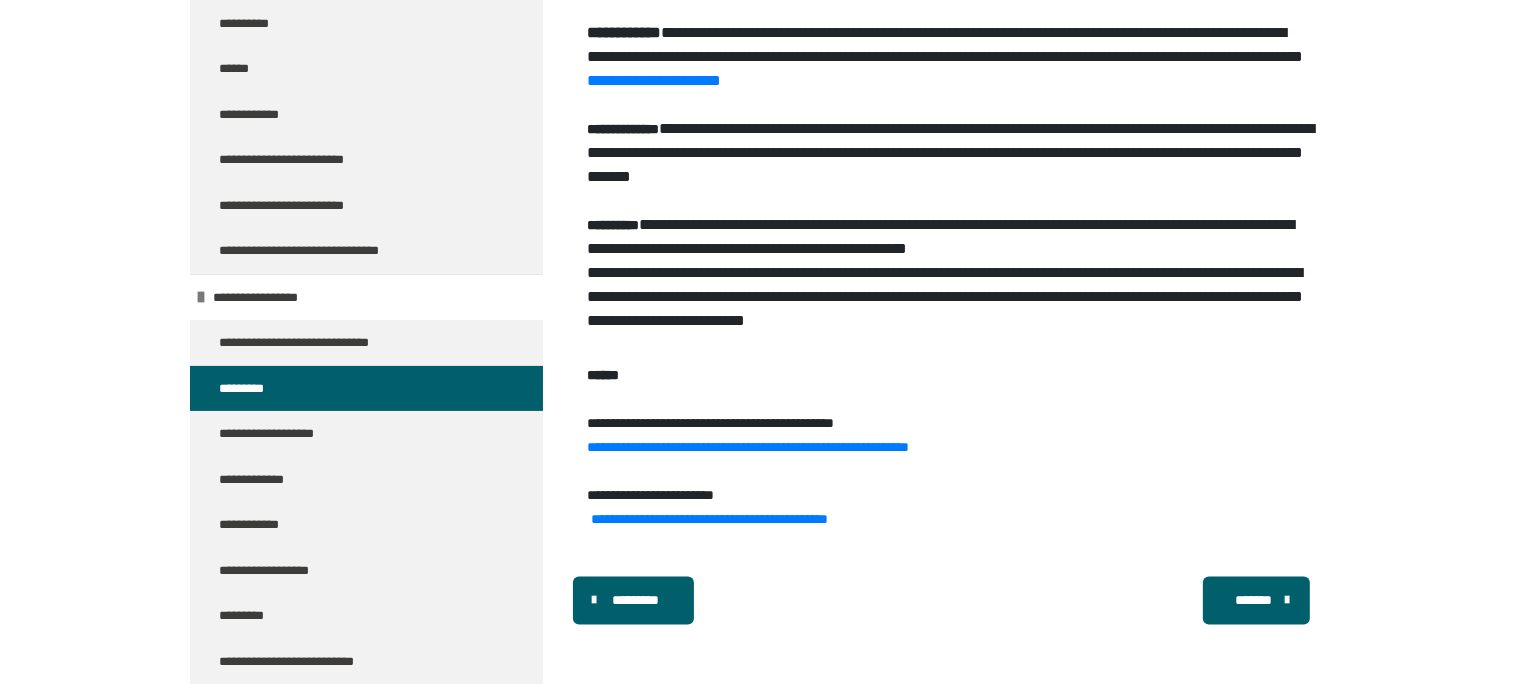 click on "*******" at bounding box center (1256, 600) 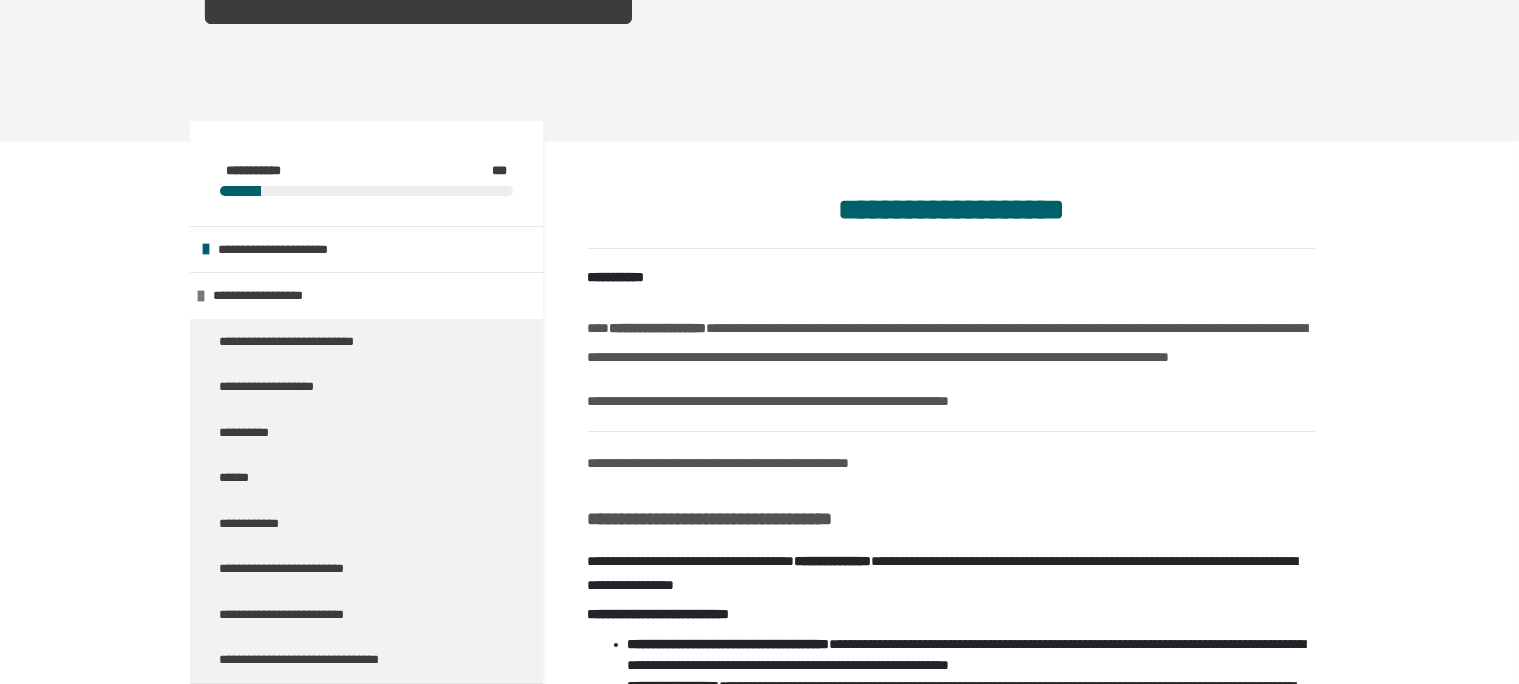 scroll, scrollTop: 316, scrollLeft: 0, axis: vertical 